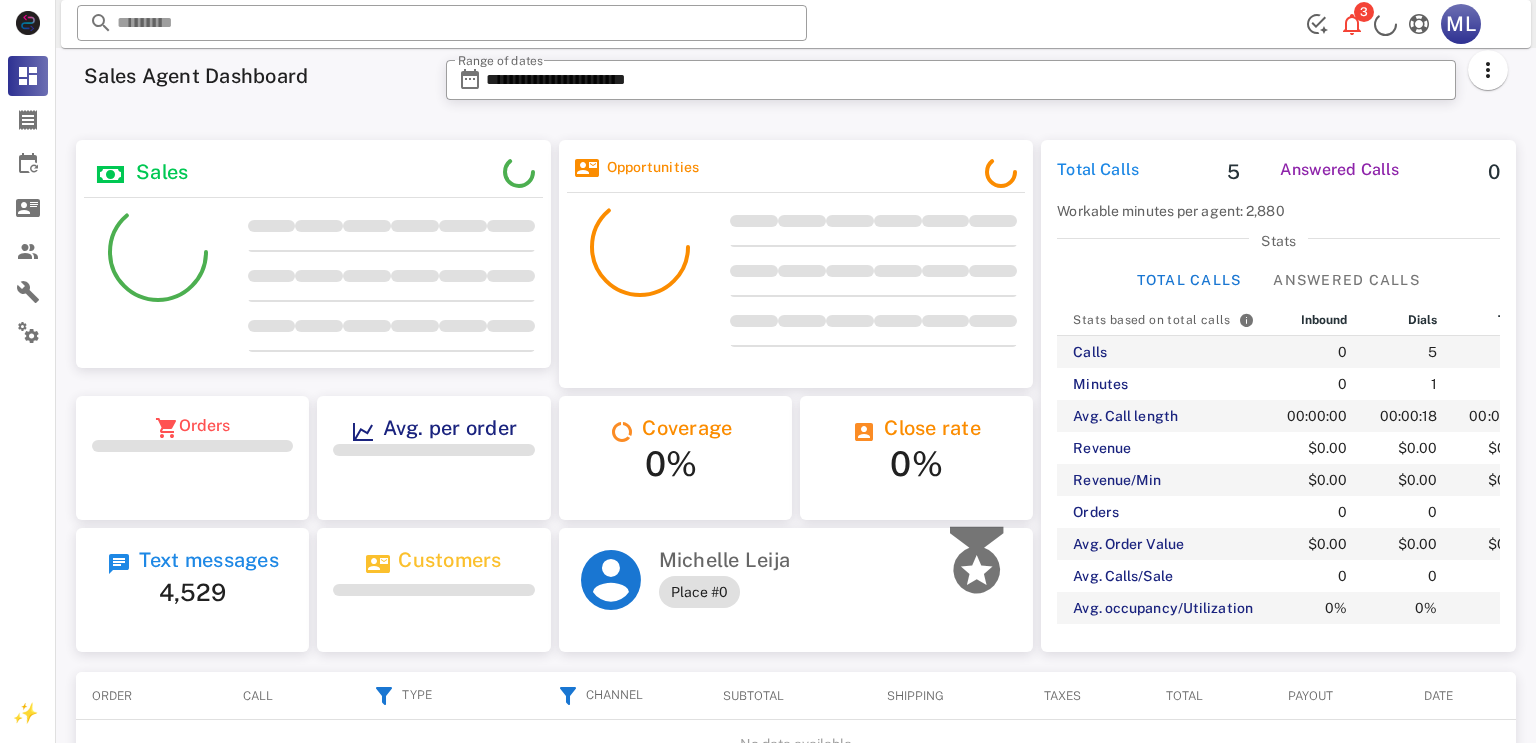 scroll, scrollTop: 0, scrollLeft: 0, axis: both 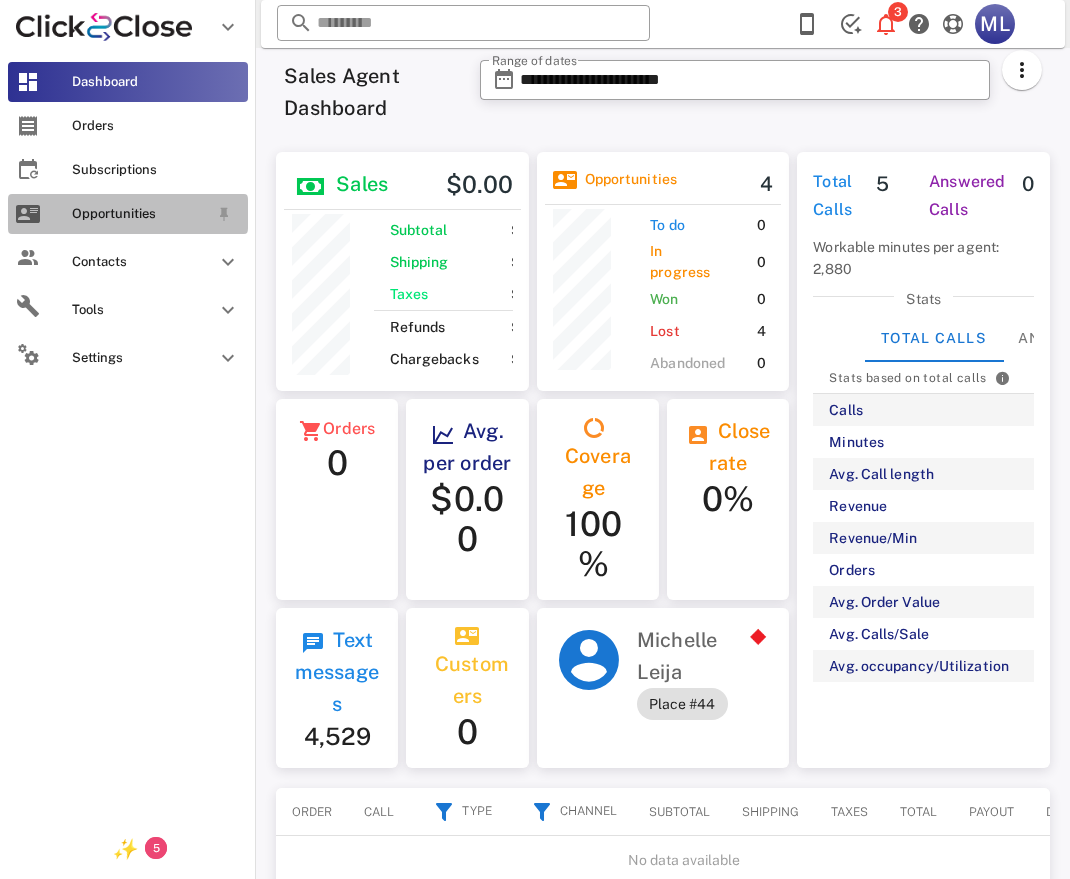 click on "Opportunities" at bounding box center (140, 214) 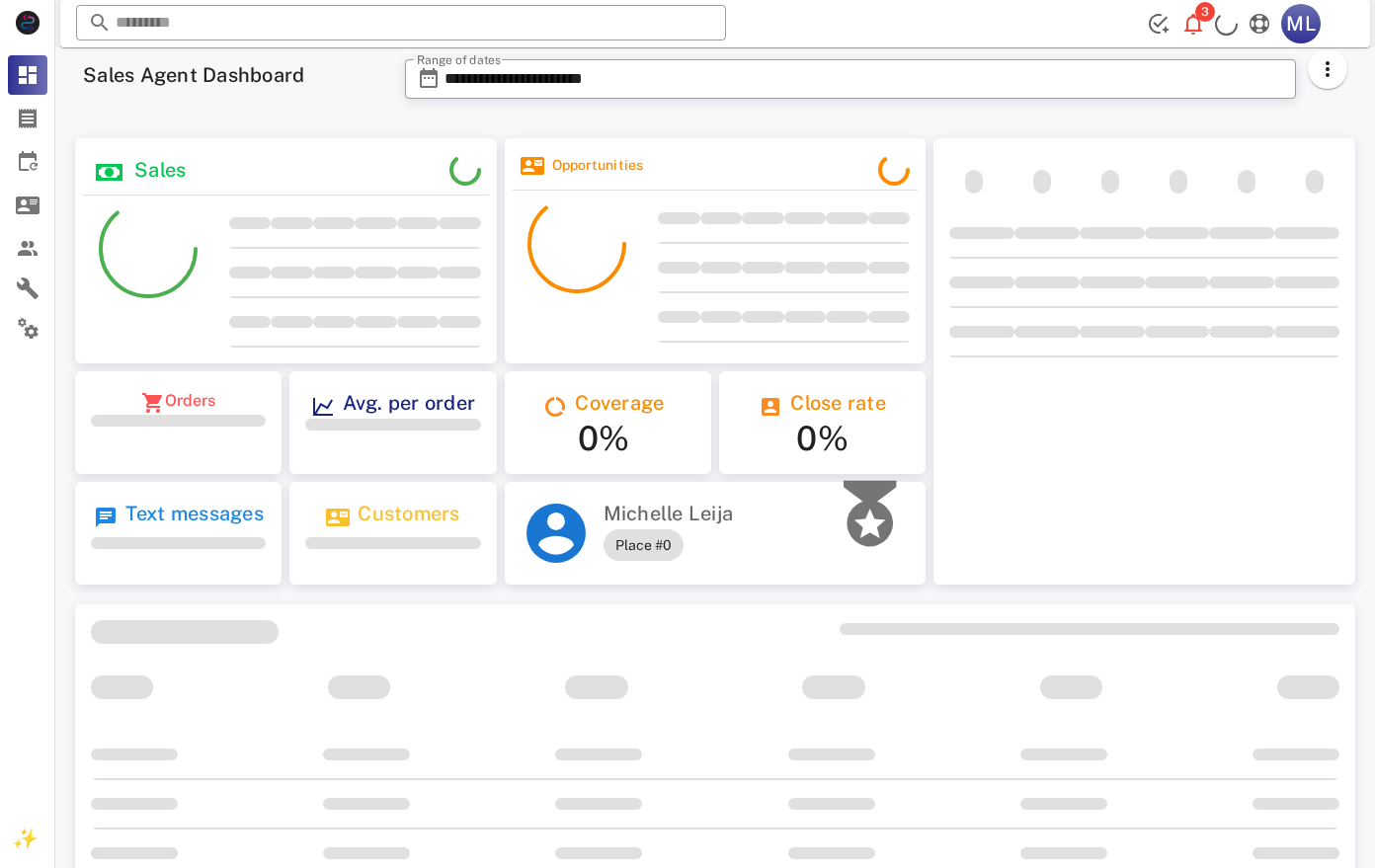 scroll, scrollTop: 0, scrollLeft: 0, axis: both 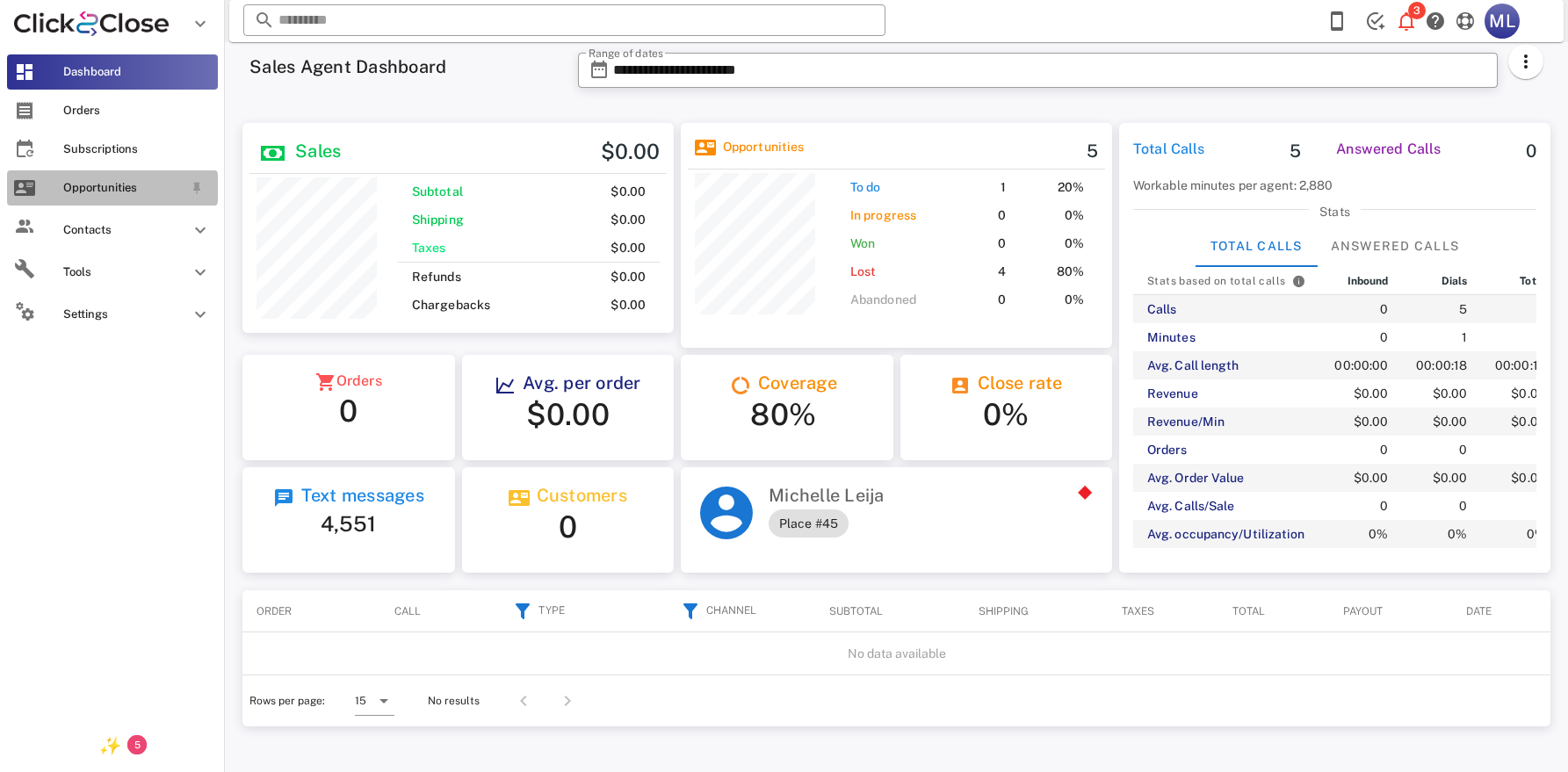 click on "Opportunities" at bounding box center (123, 188) 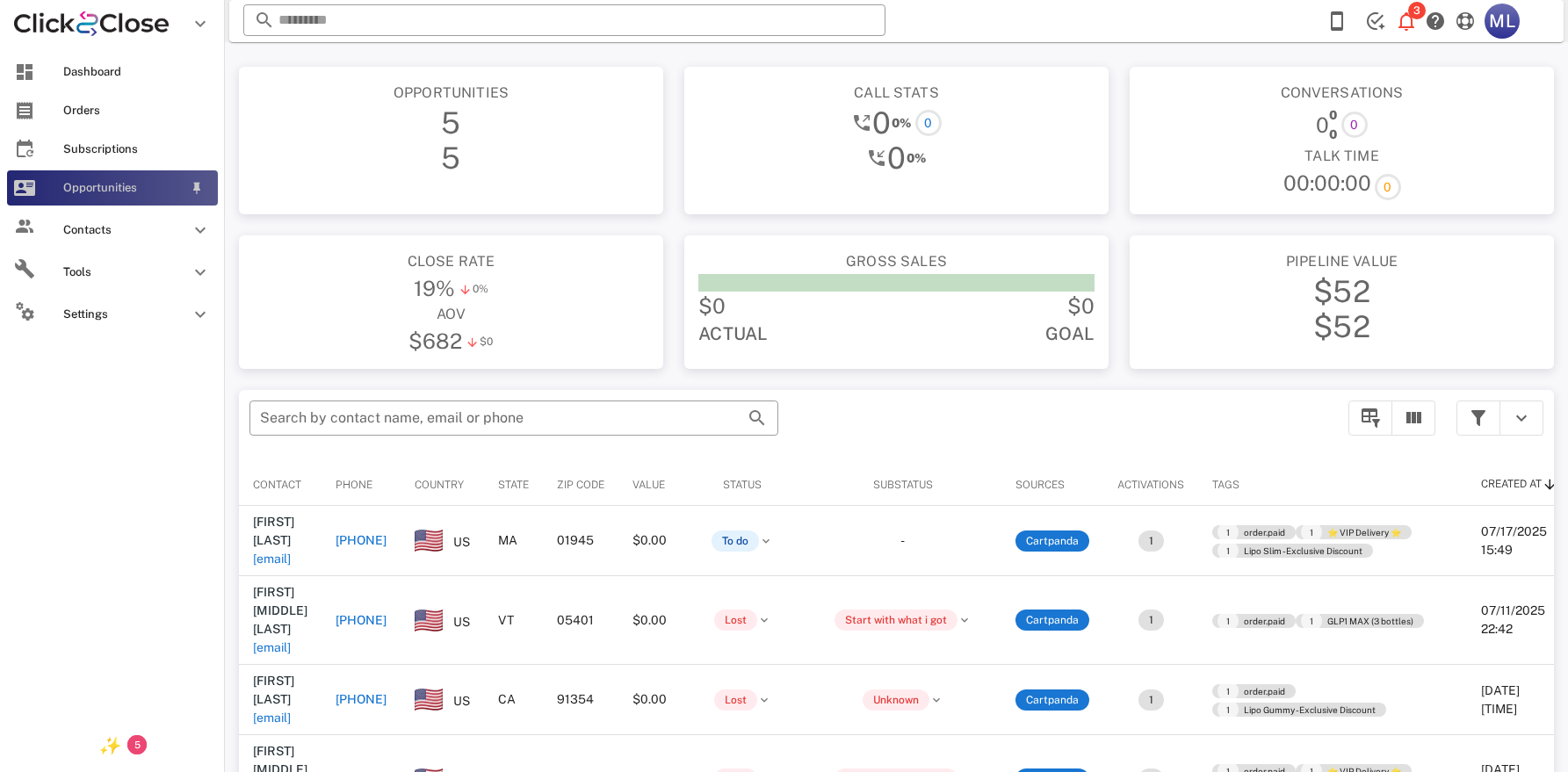 click on "Opportunities" at bounding box center (123, 188) 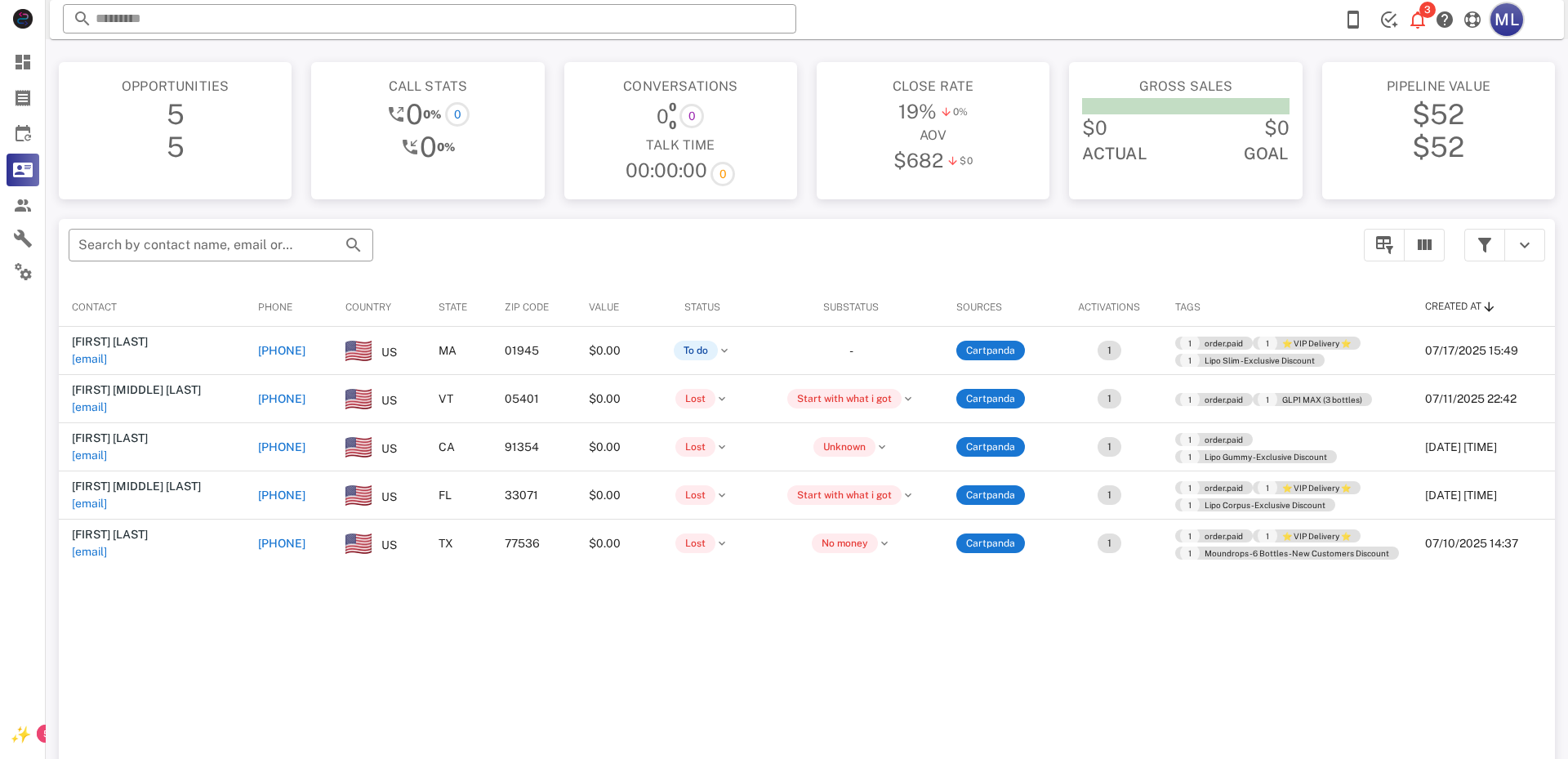 click on "ML" at bounding box center [1507, 20] 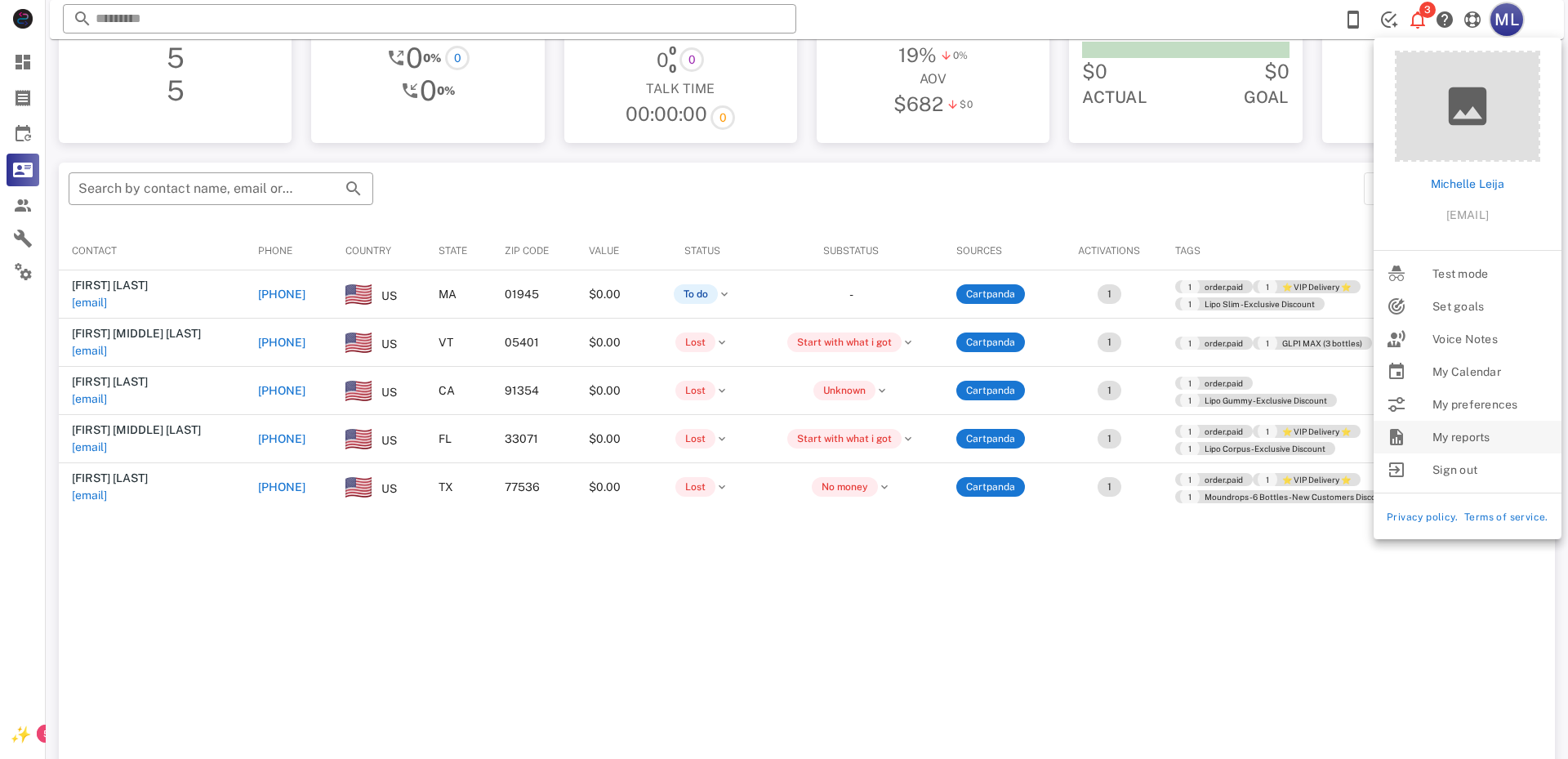 scroll, scrollTop: 57, scrollLeft: 0, axis: vertical 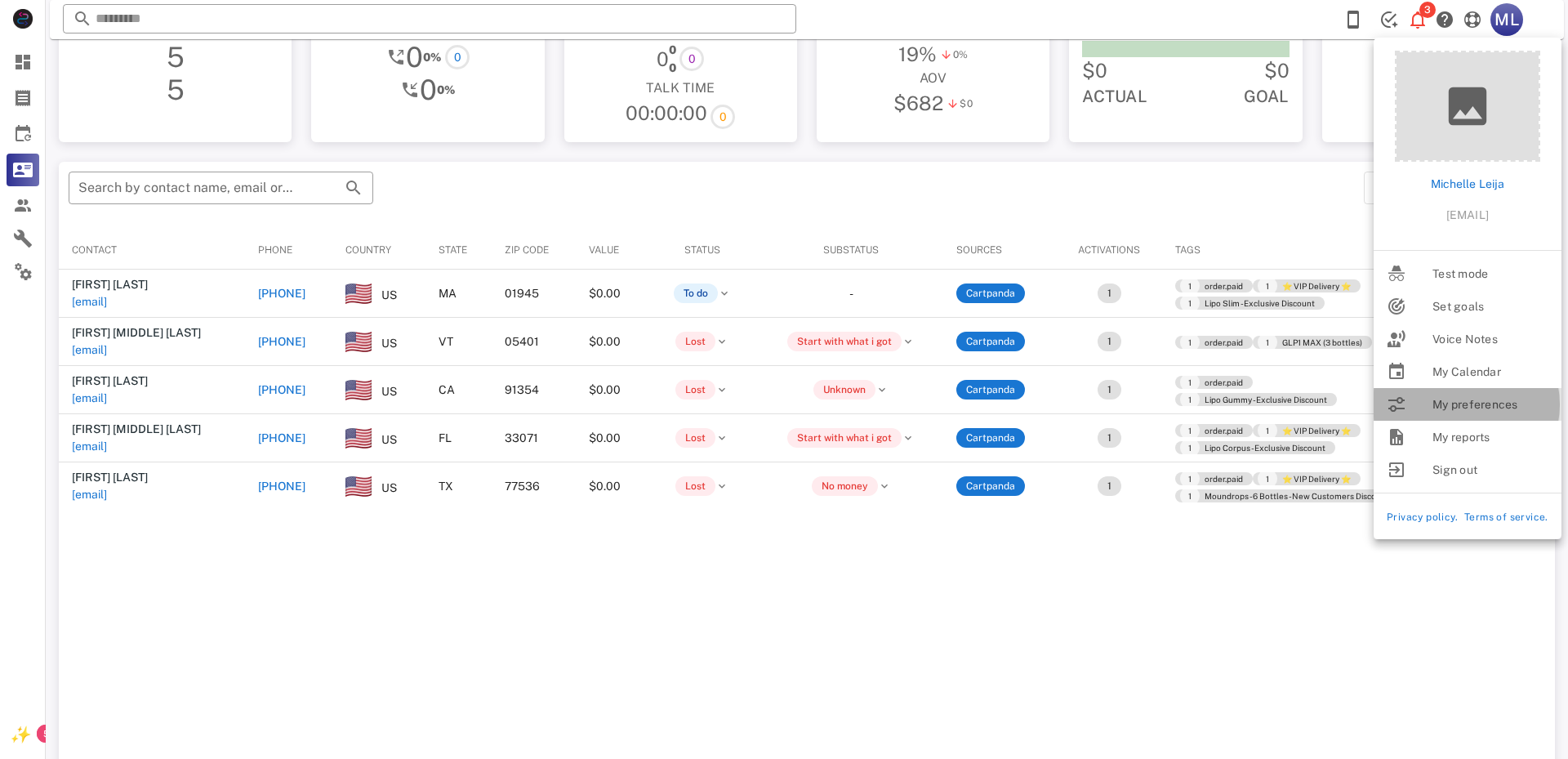 click on "My preferences" at bounding box center [1490, 404] 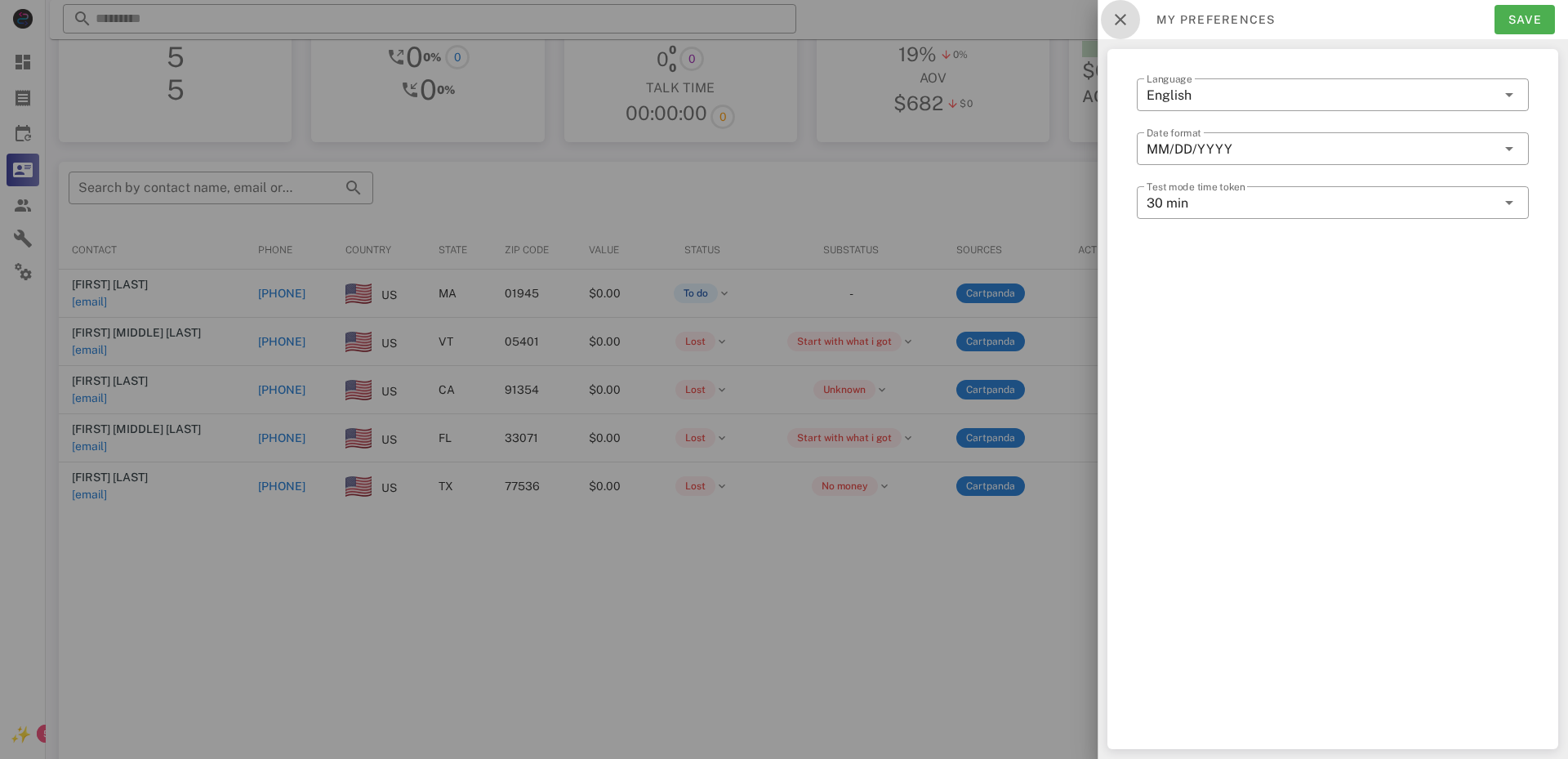 click at bounding box center [1120, 20] 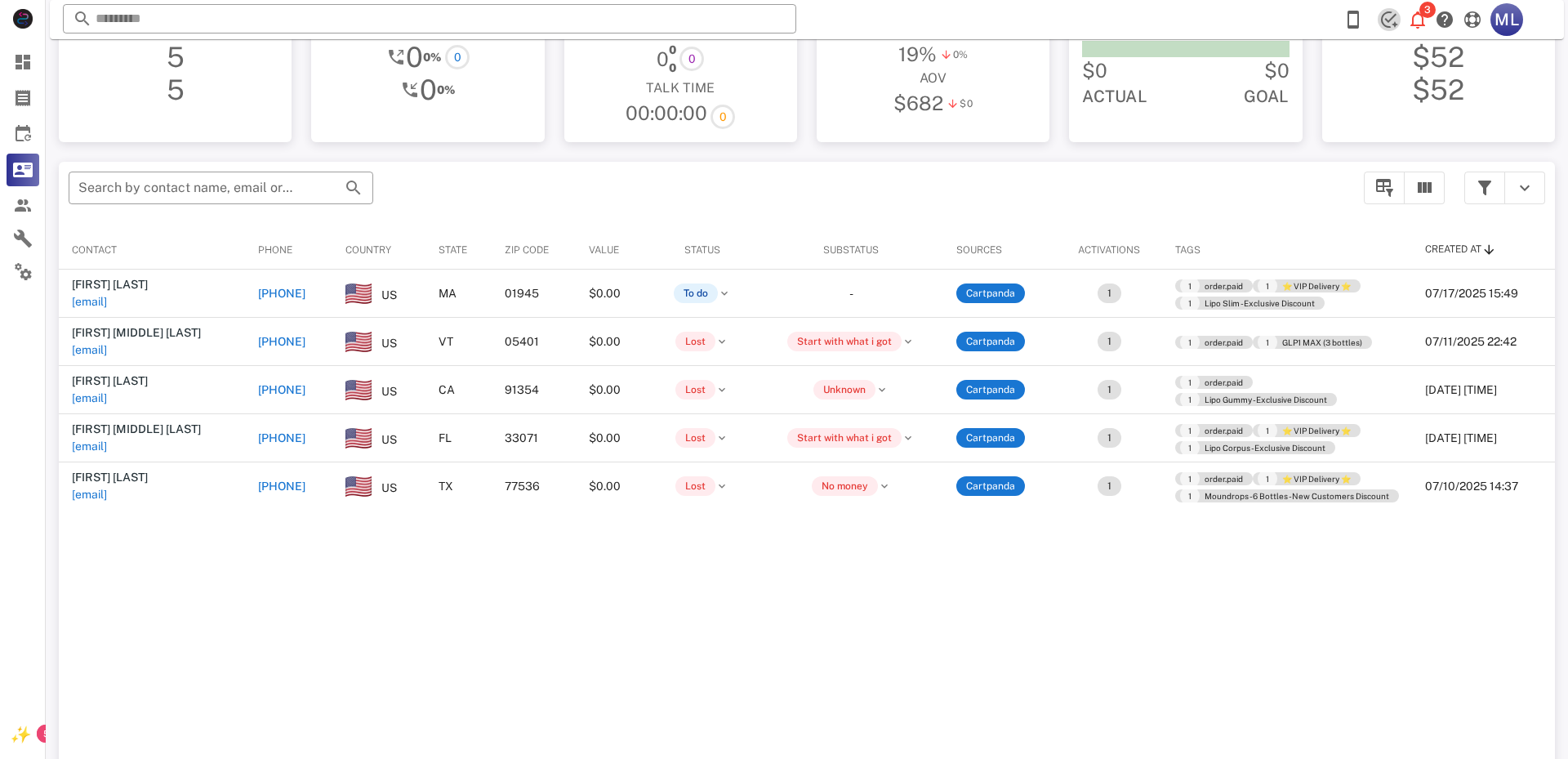 click at bounding box center [1389, 20] 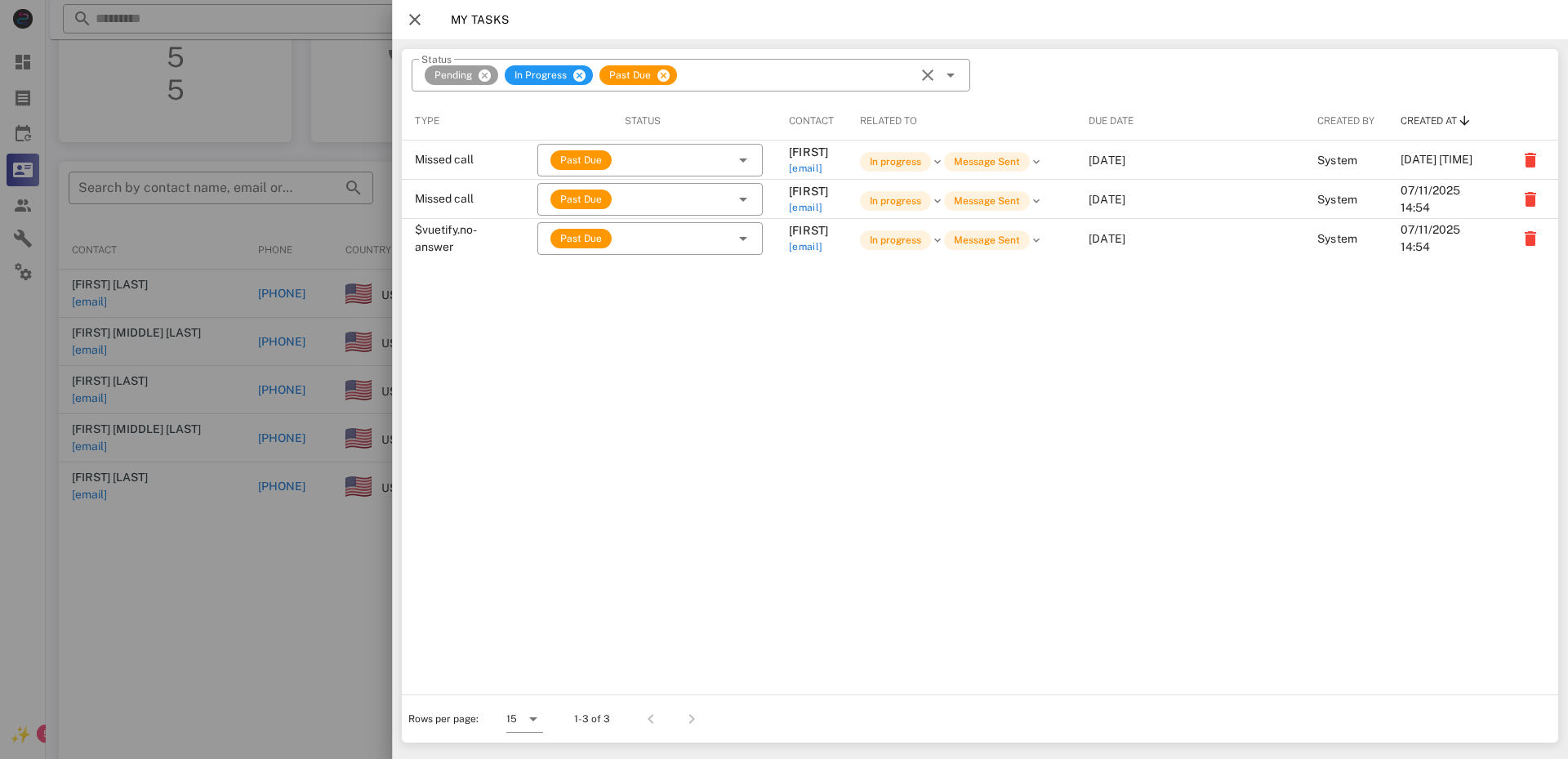 click at bounding box center (415, 20) 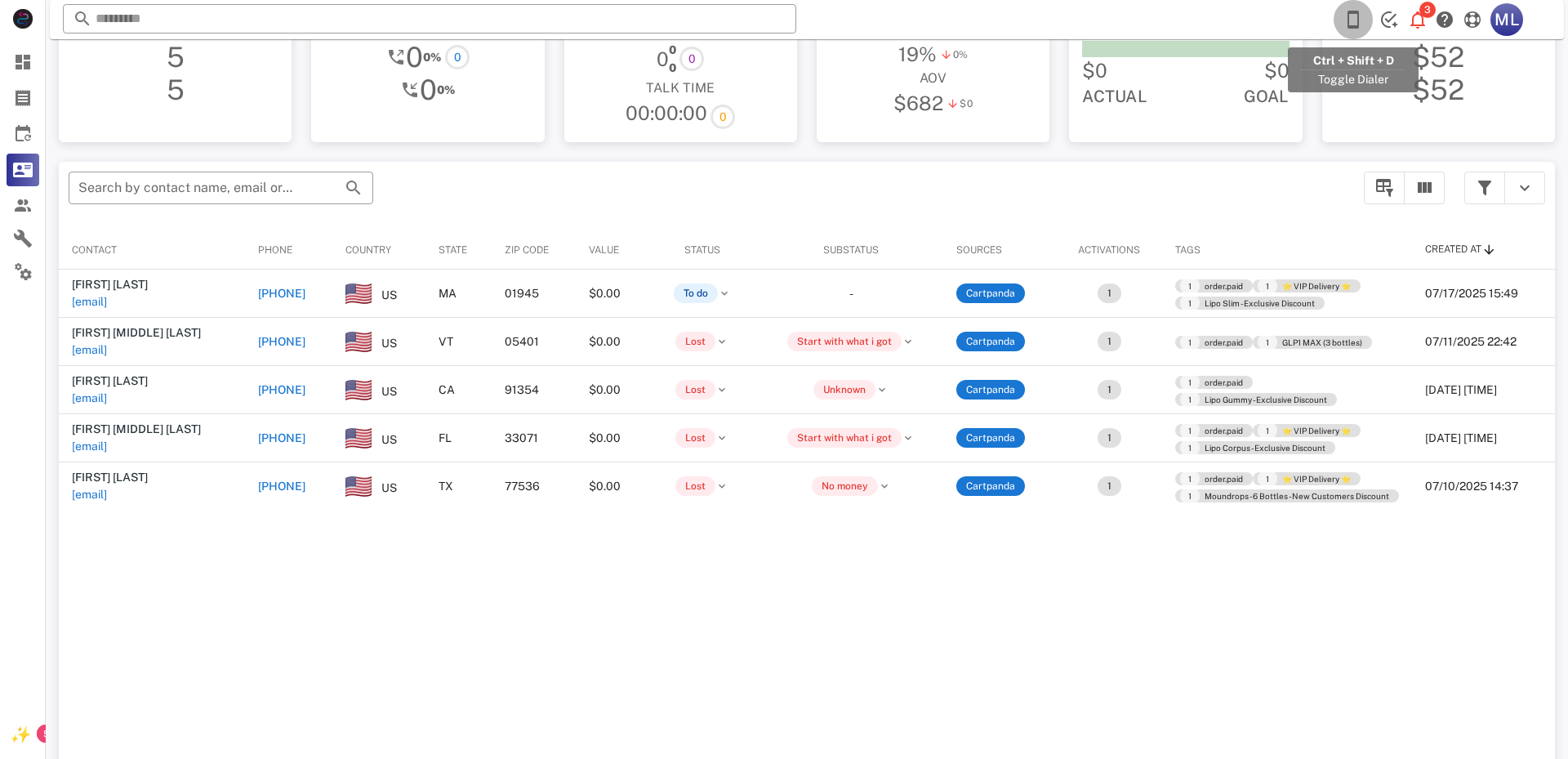 click at bounding box center (1353, 20) 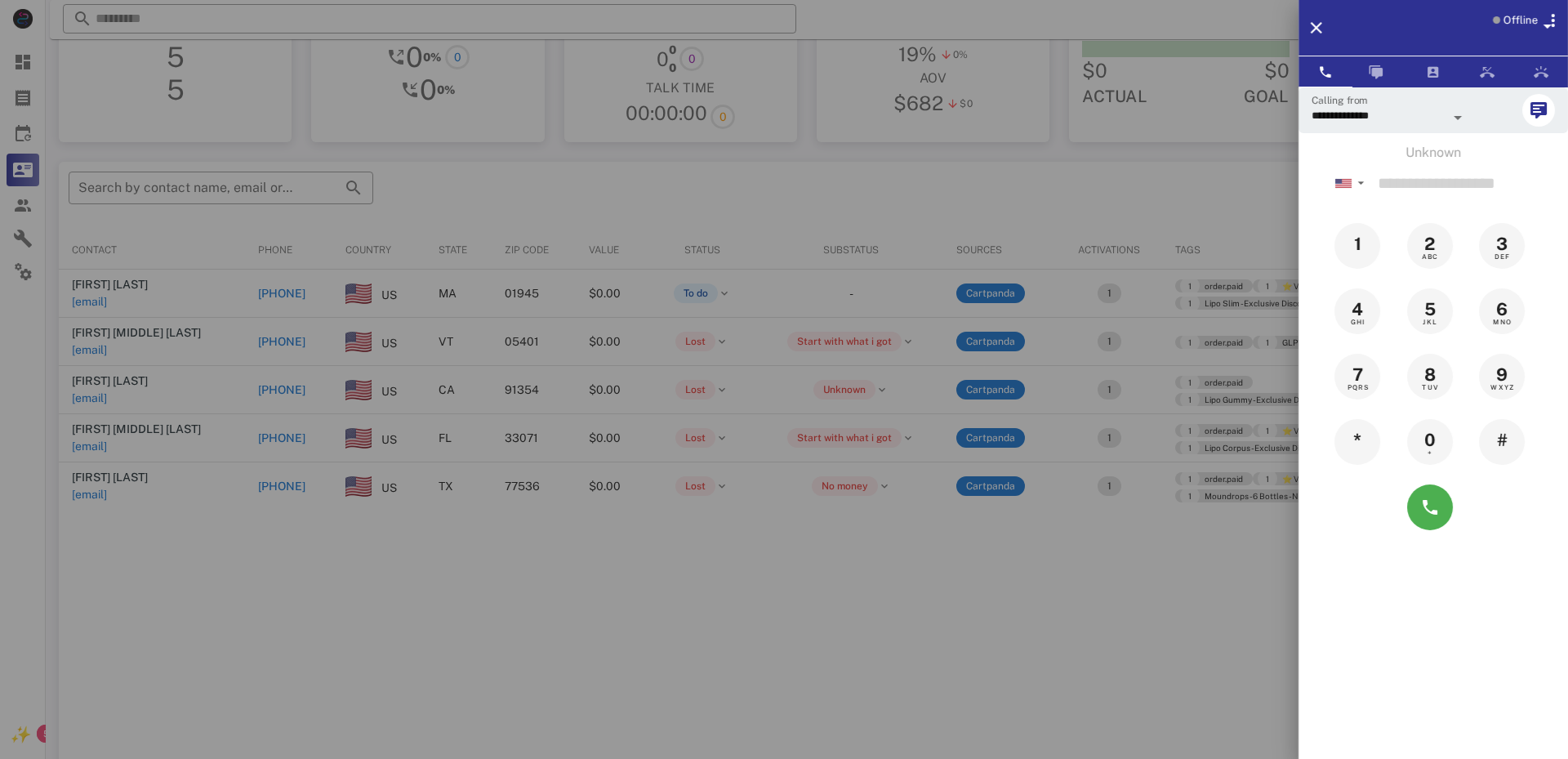 click at bounding box center [784, 379] 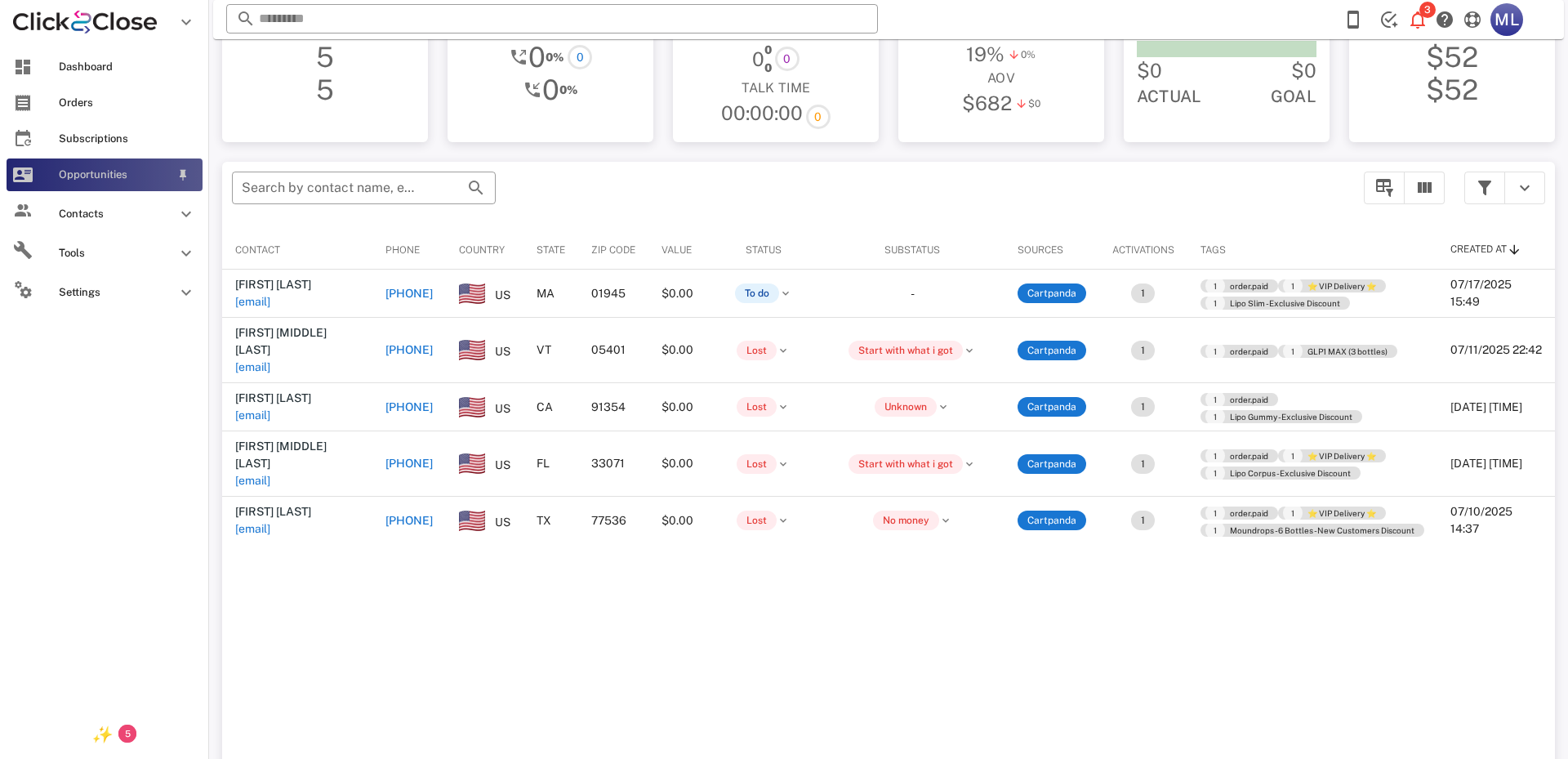 click on "Opportunities" at bounding box center (114, 175) 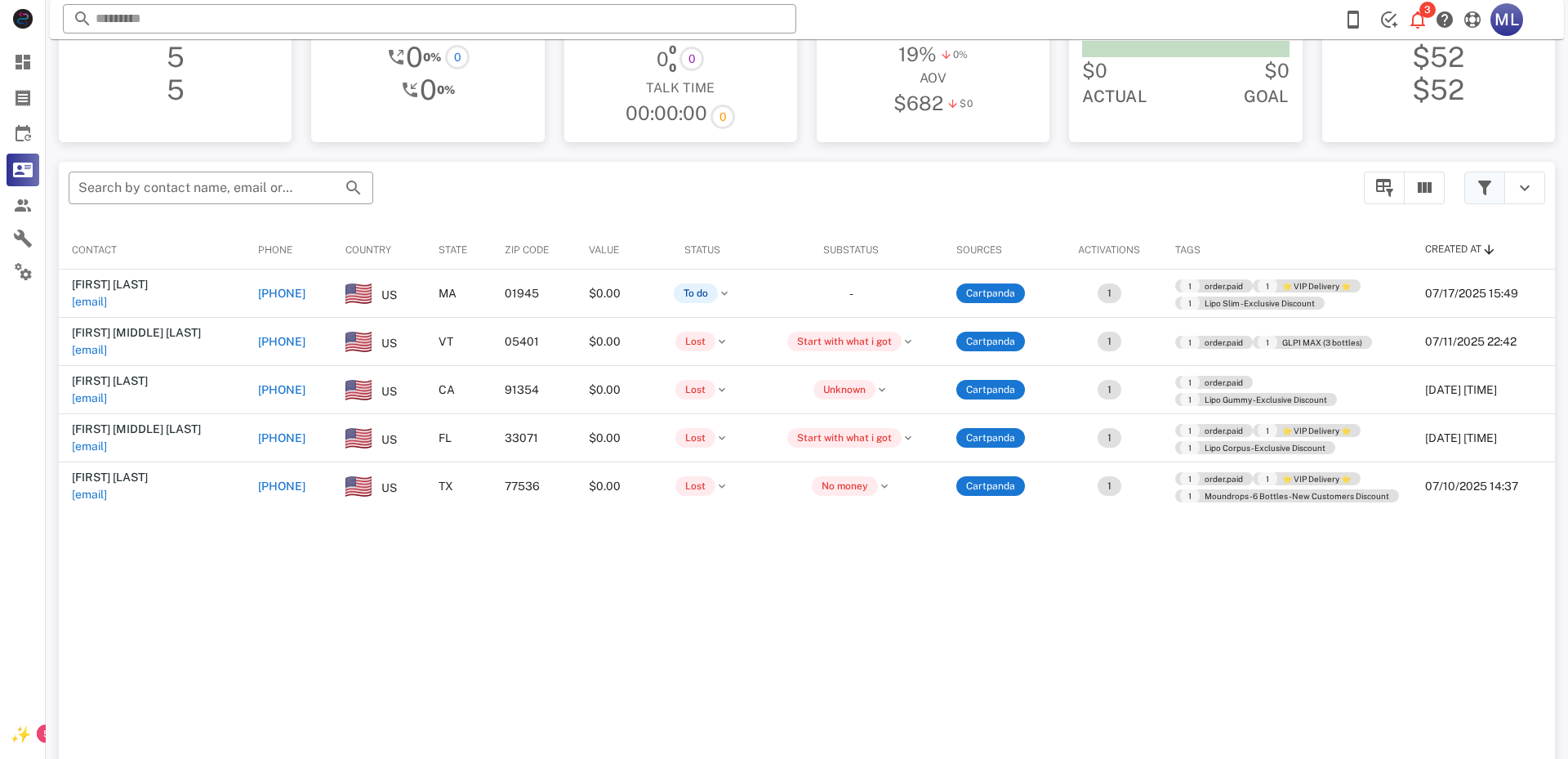 click at bounding box center (1485, 188) 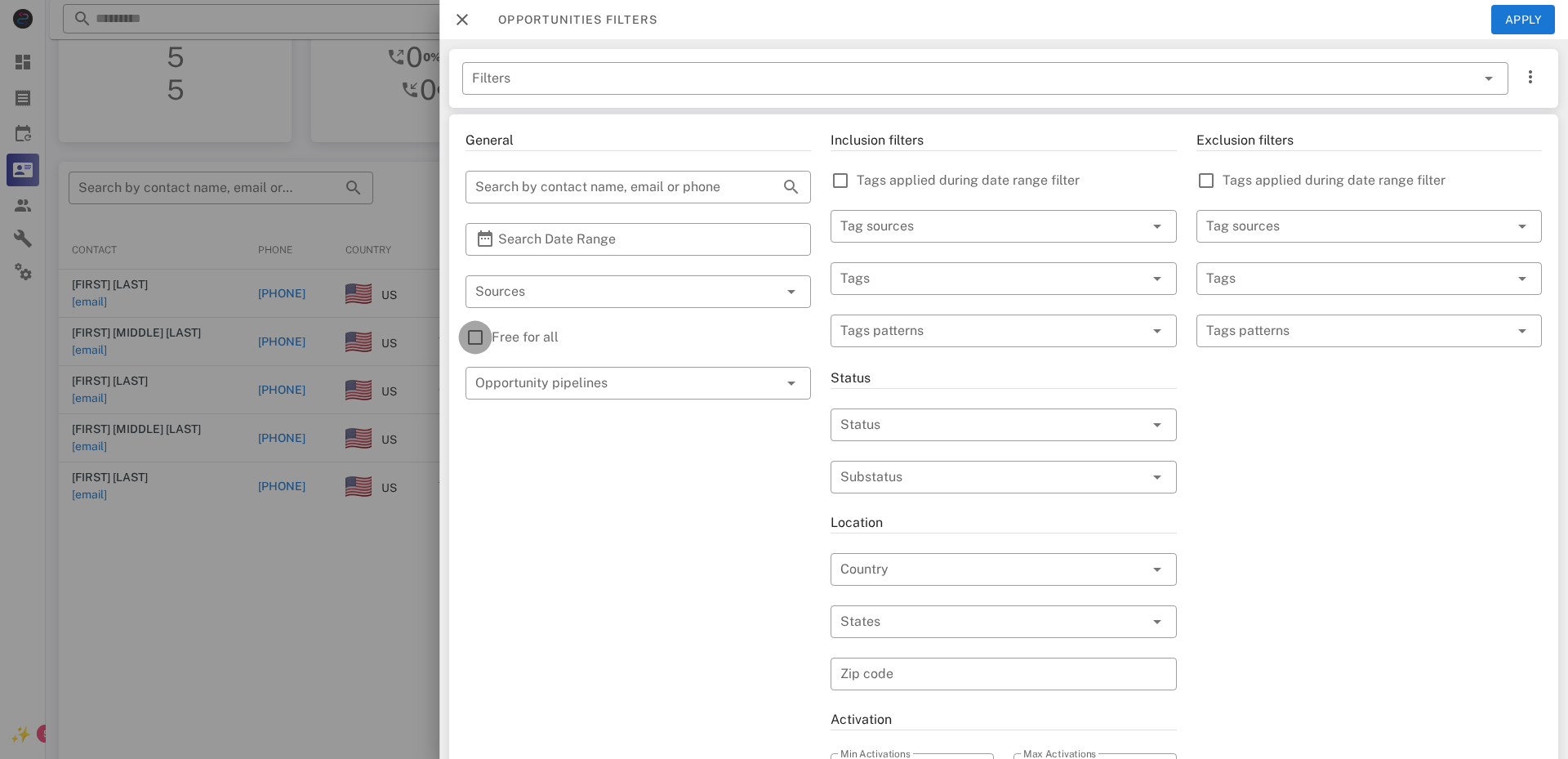 click at bounding box center (475, 337) 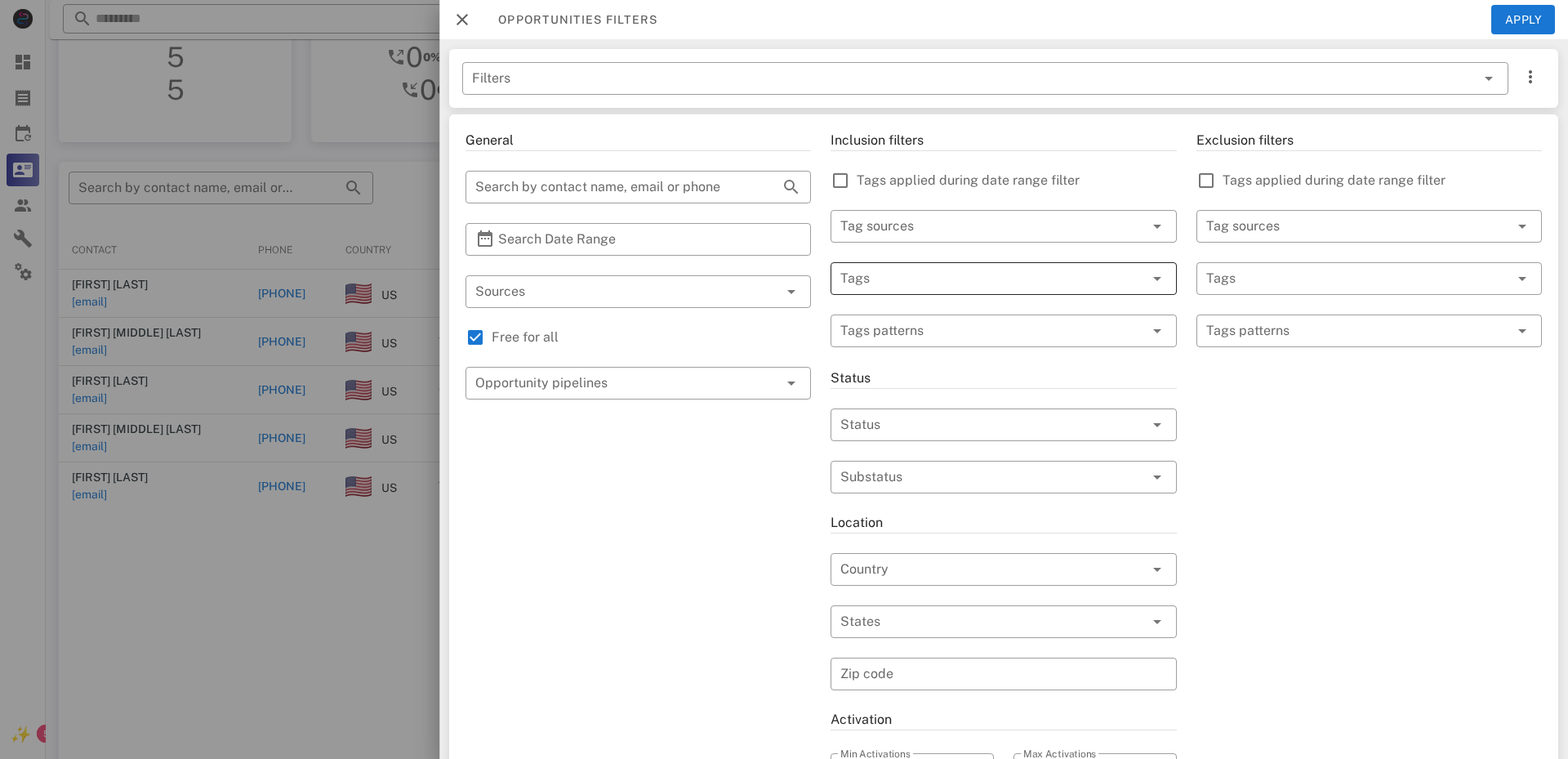 click at bounding box center [980, 279] 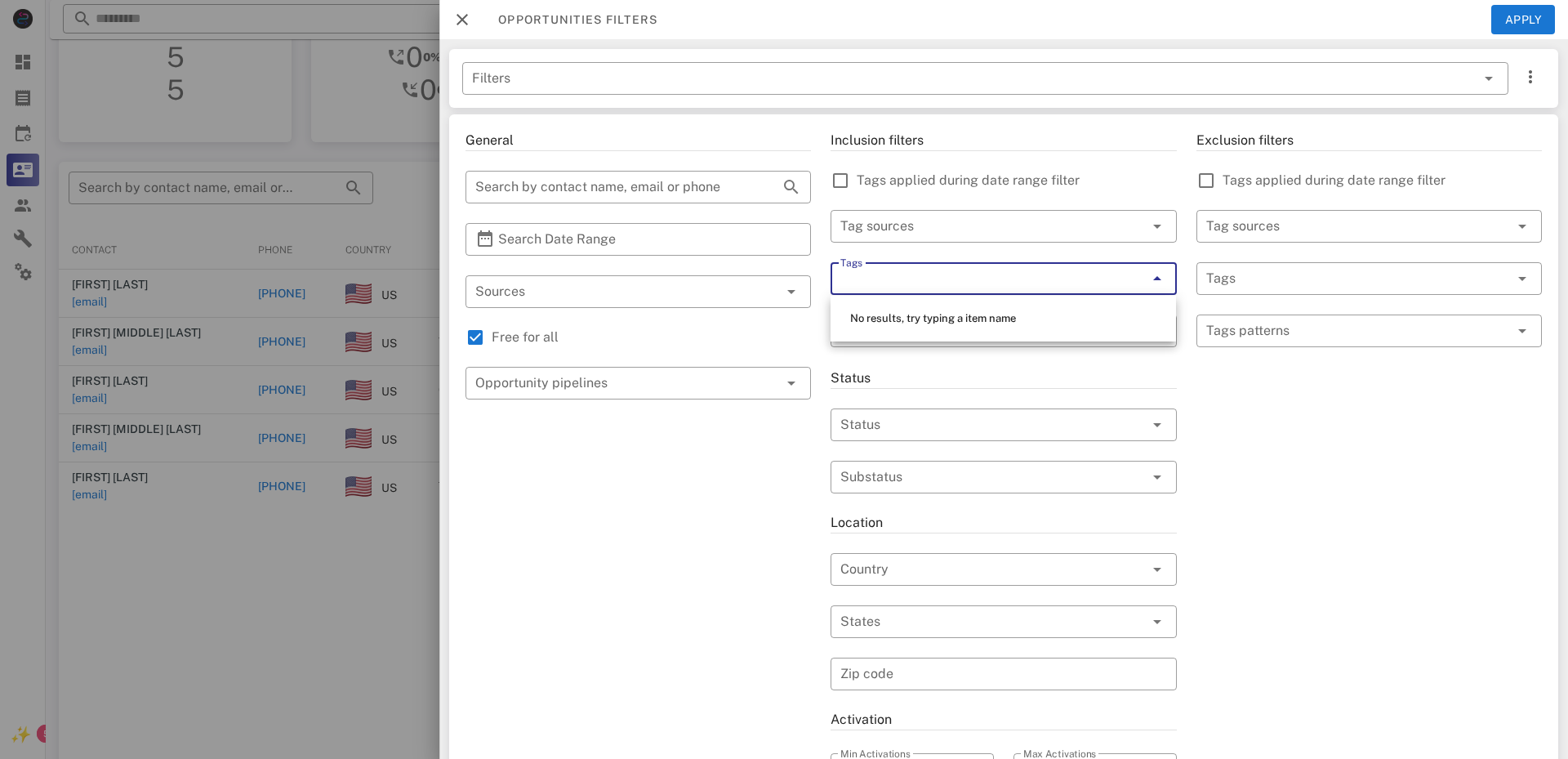 click at bounding box center (1157, 279) 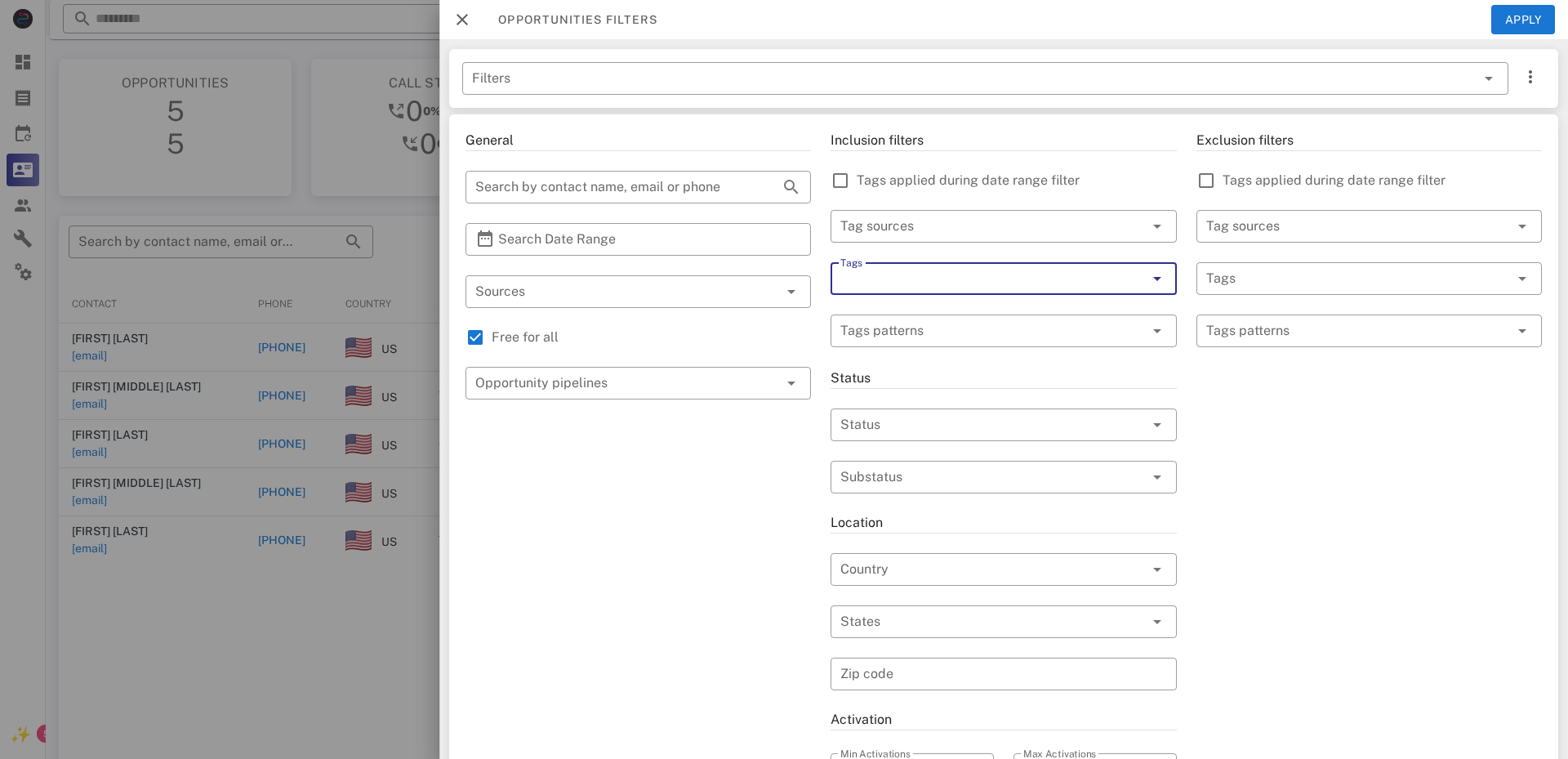 scroll, scrollTop: 1, scrollLeft: 0, axis: vertical 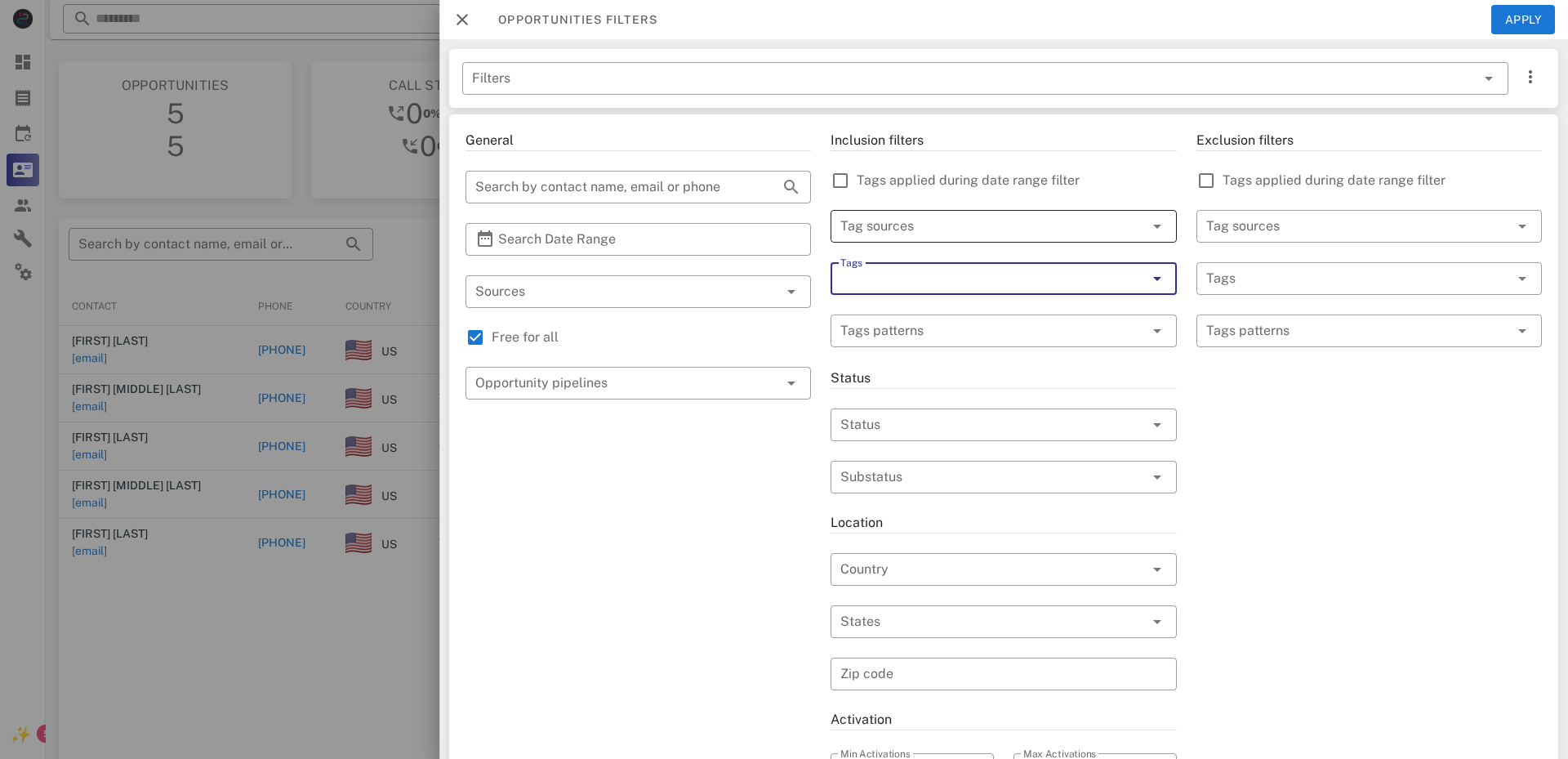 click at bounding box center (980, 226) 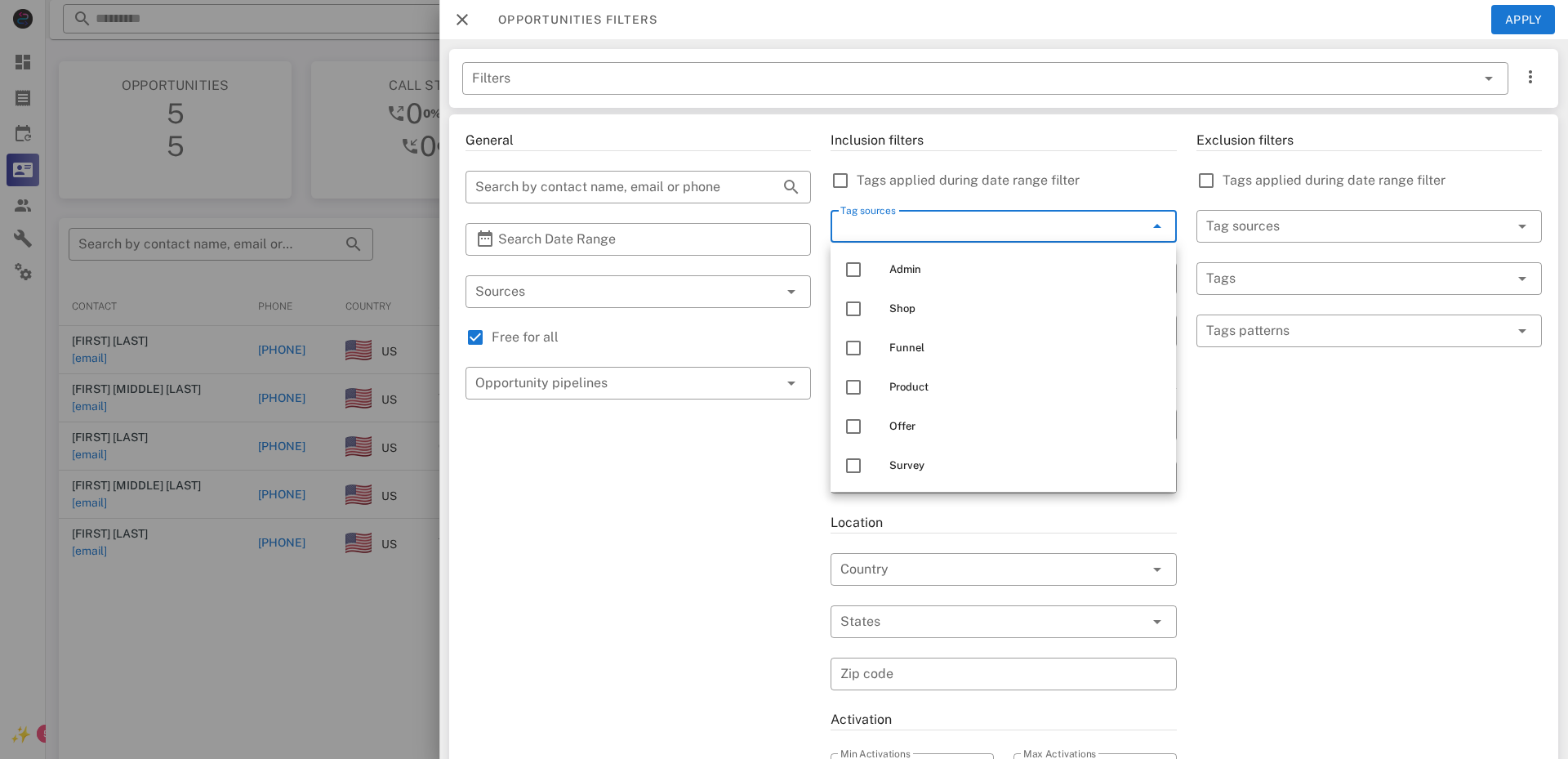 click on "Exclusion filters Tags applied during date range filter ​ Tag sources ​ Tags ​ Tags patterns" at bounding box center (1369, 579) 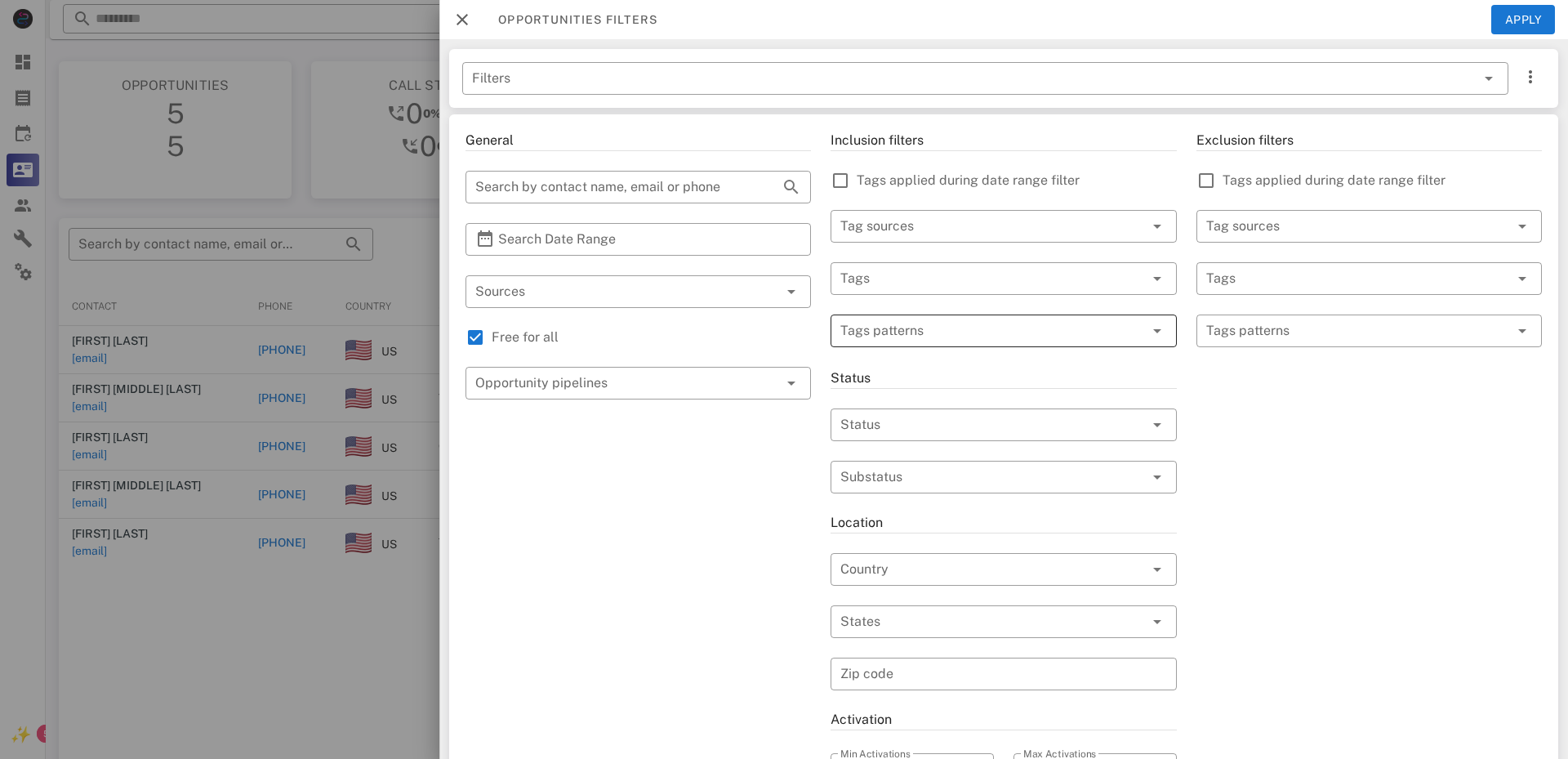 click at bounding box center (1157, 331) 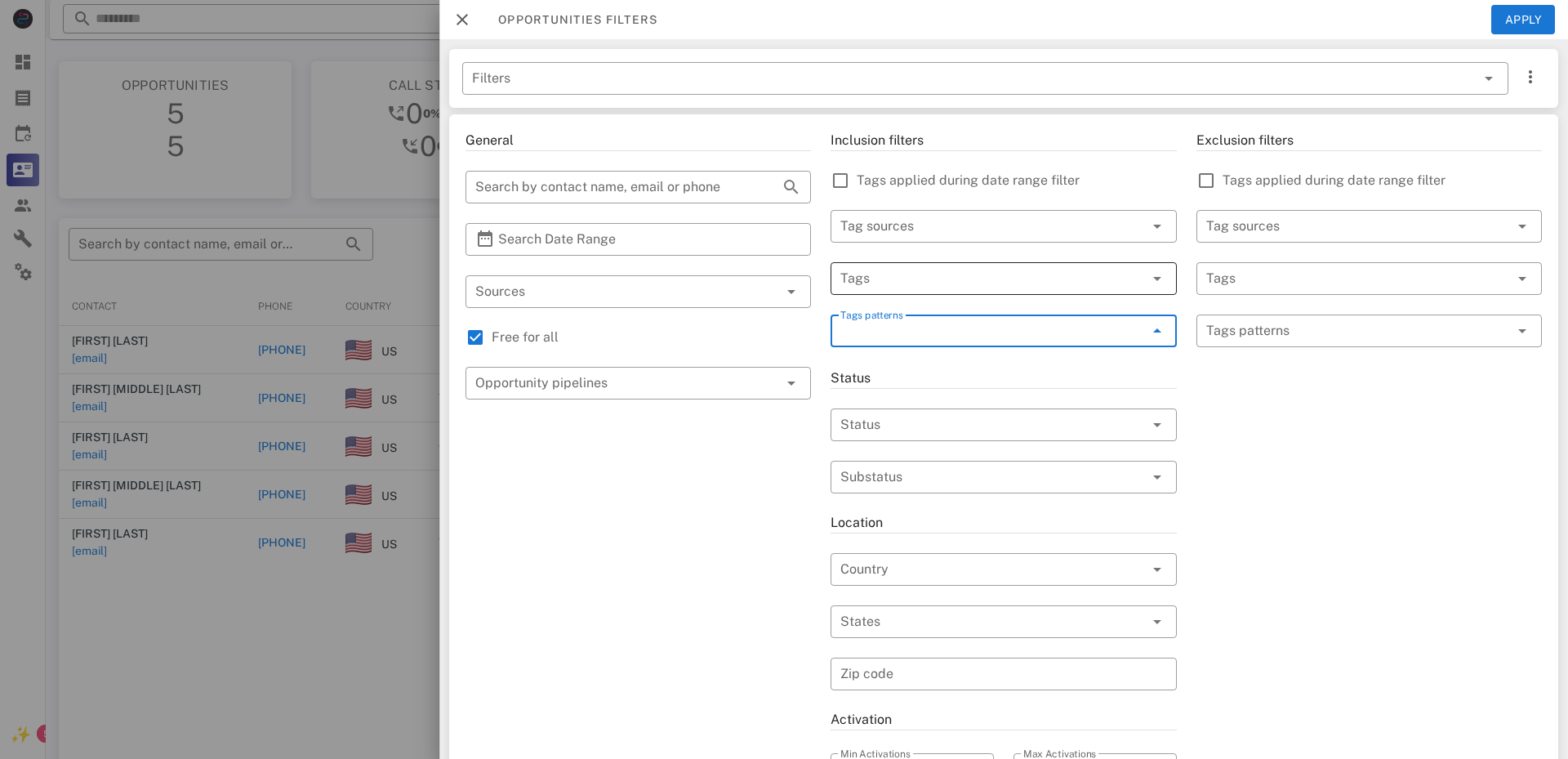 click at bounding box center (1157, 279) 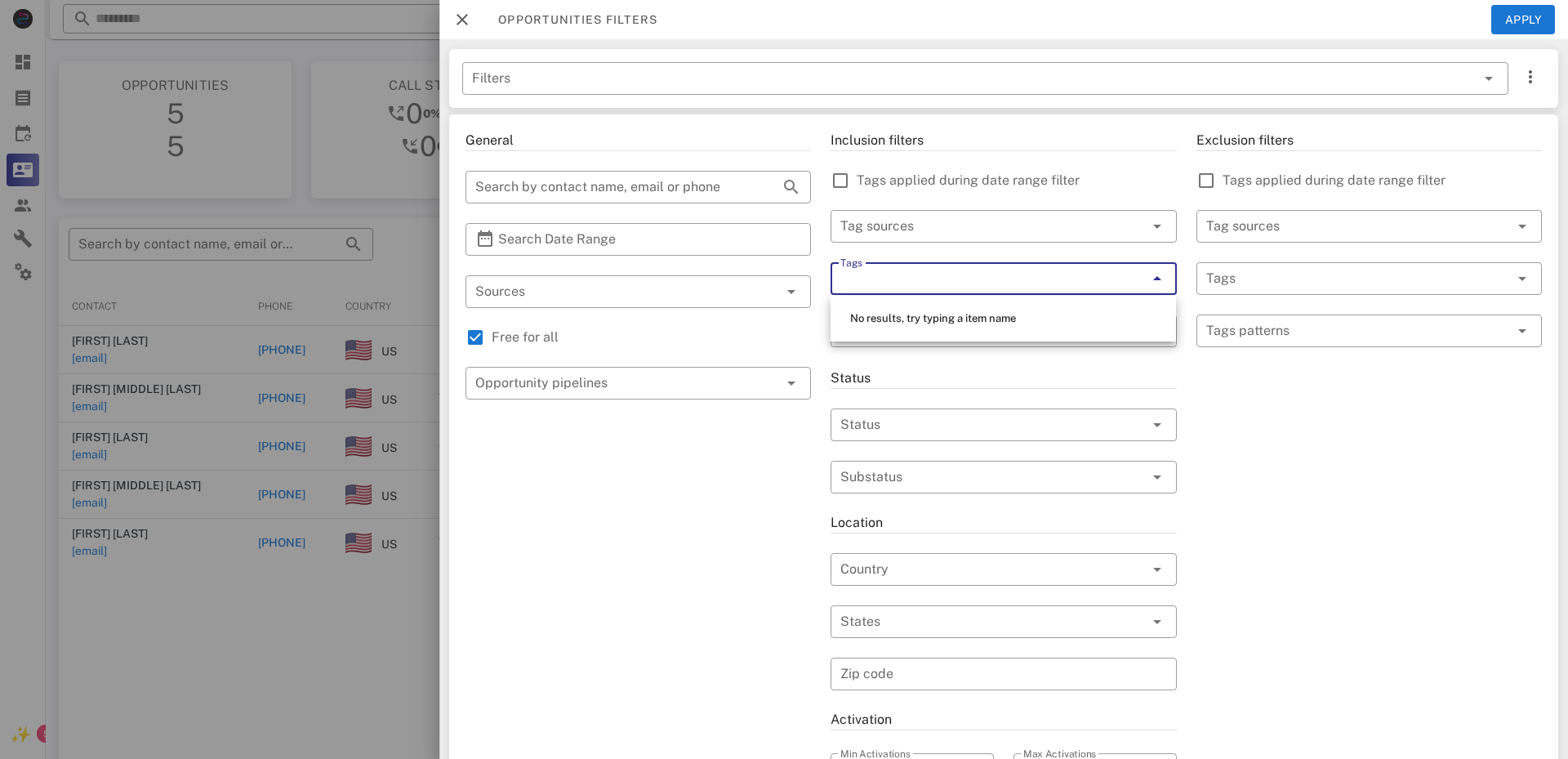 click on "Exclusion filters Tags applied during date range filter ​ Tag sources ​ Tags ​ Tags patterns" at bounding box center (1369, 579) 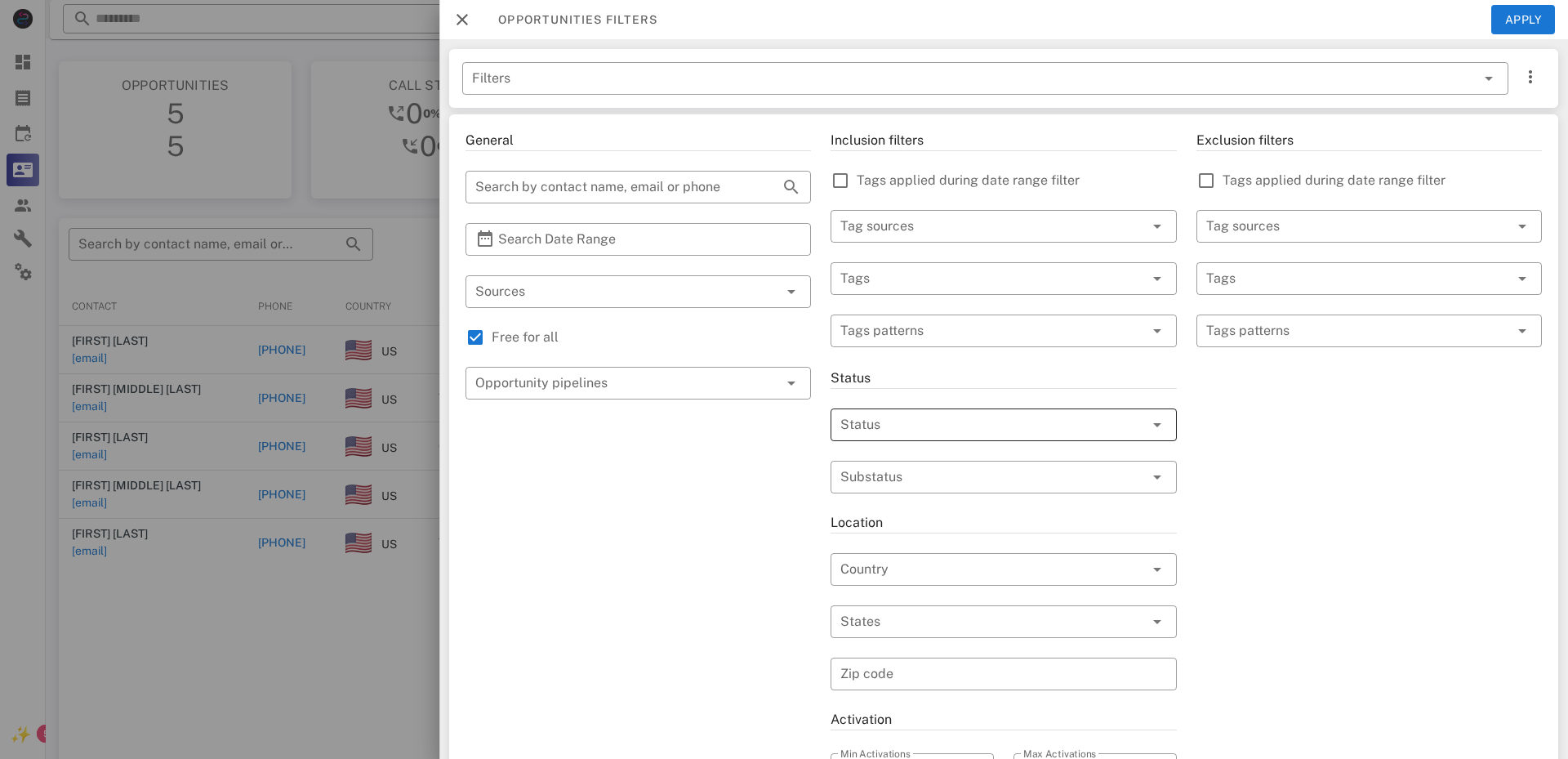 click at bounding box center (980, 425) 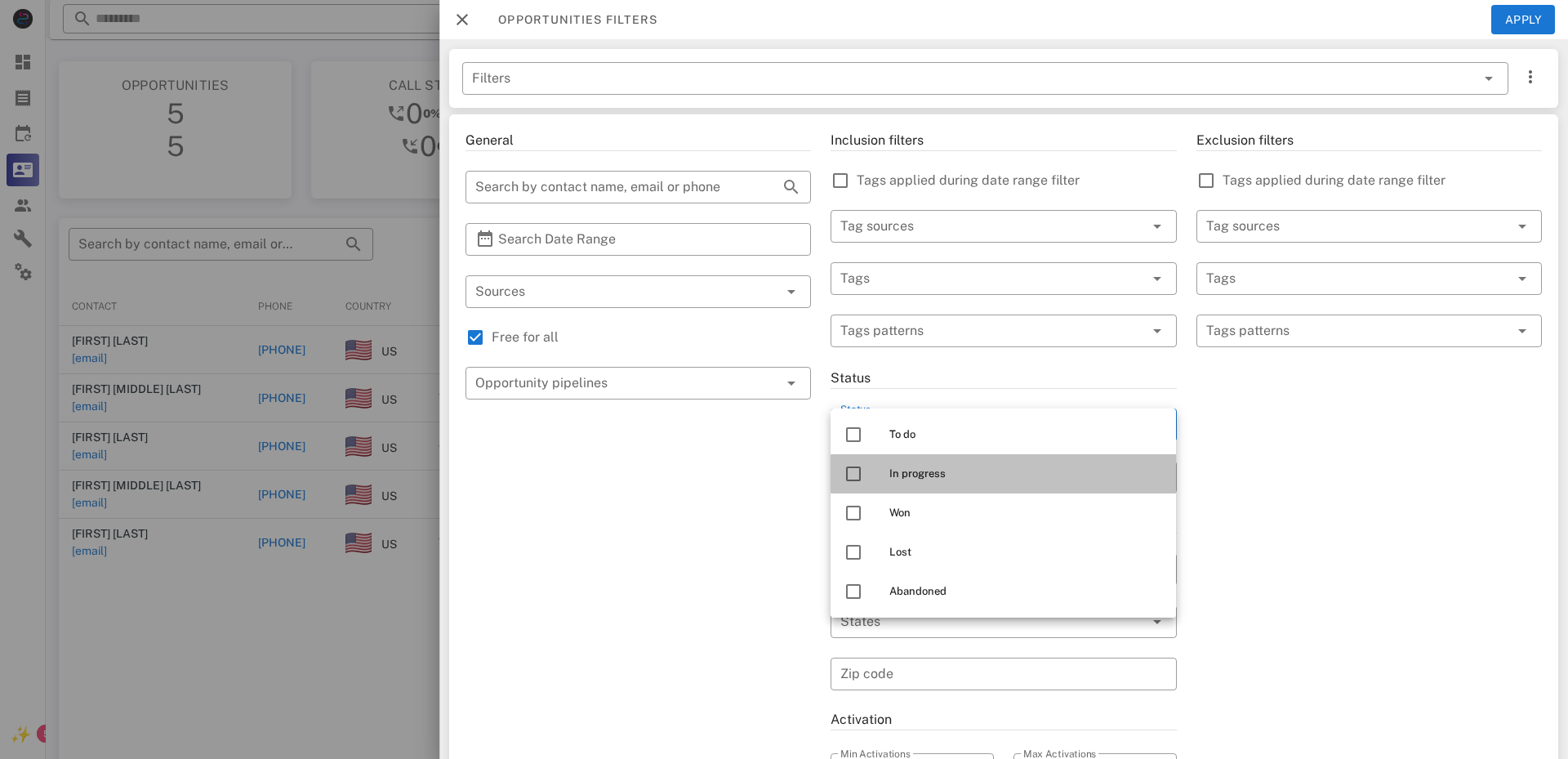 click at bounding box center [853, 474] 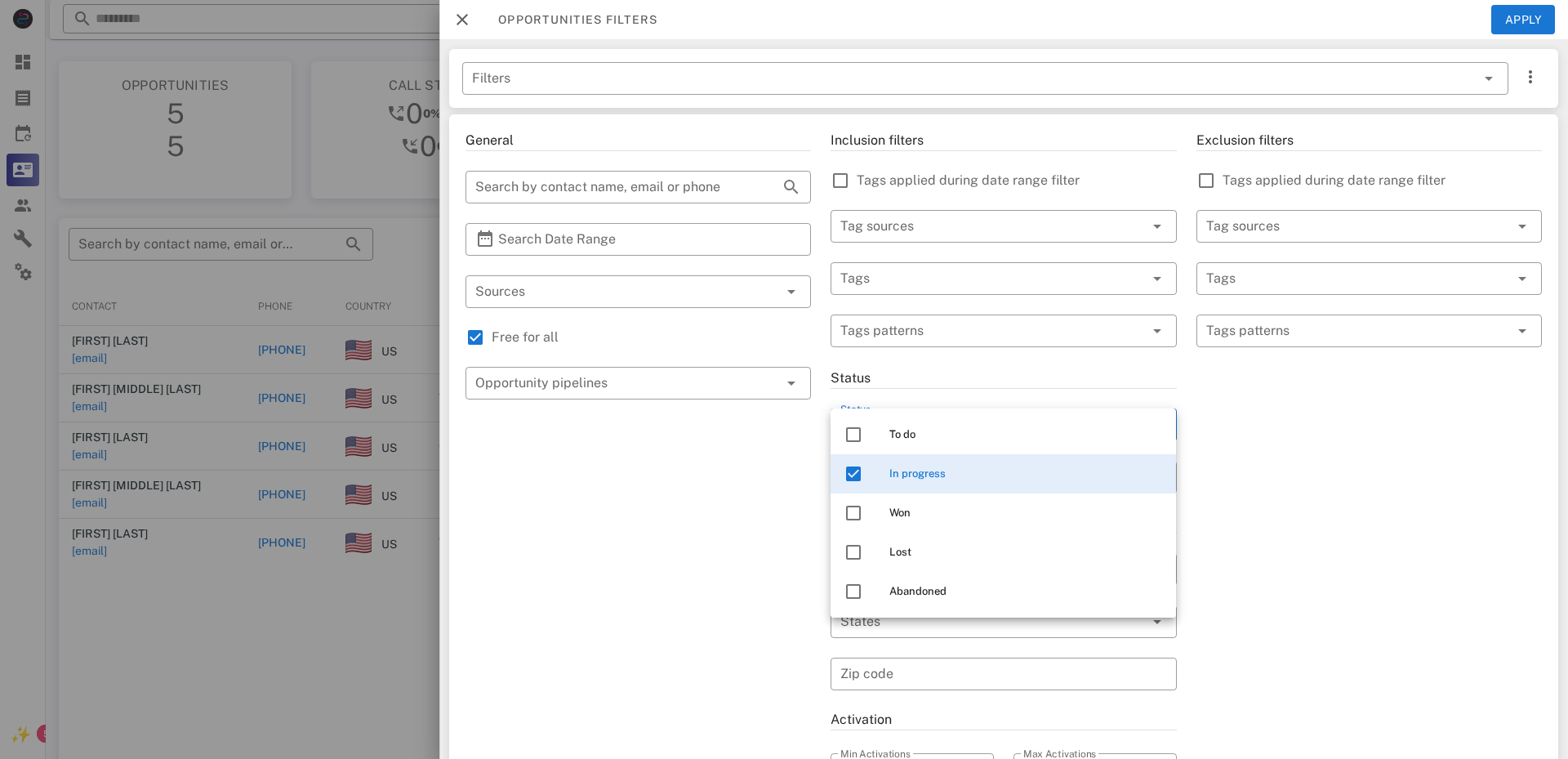 click on "Exclusion filters Tags applied during date range filter ​ Tag sources ​ Tags ​ Tags patterns" at bounding box center (1369, 579) 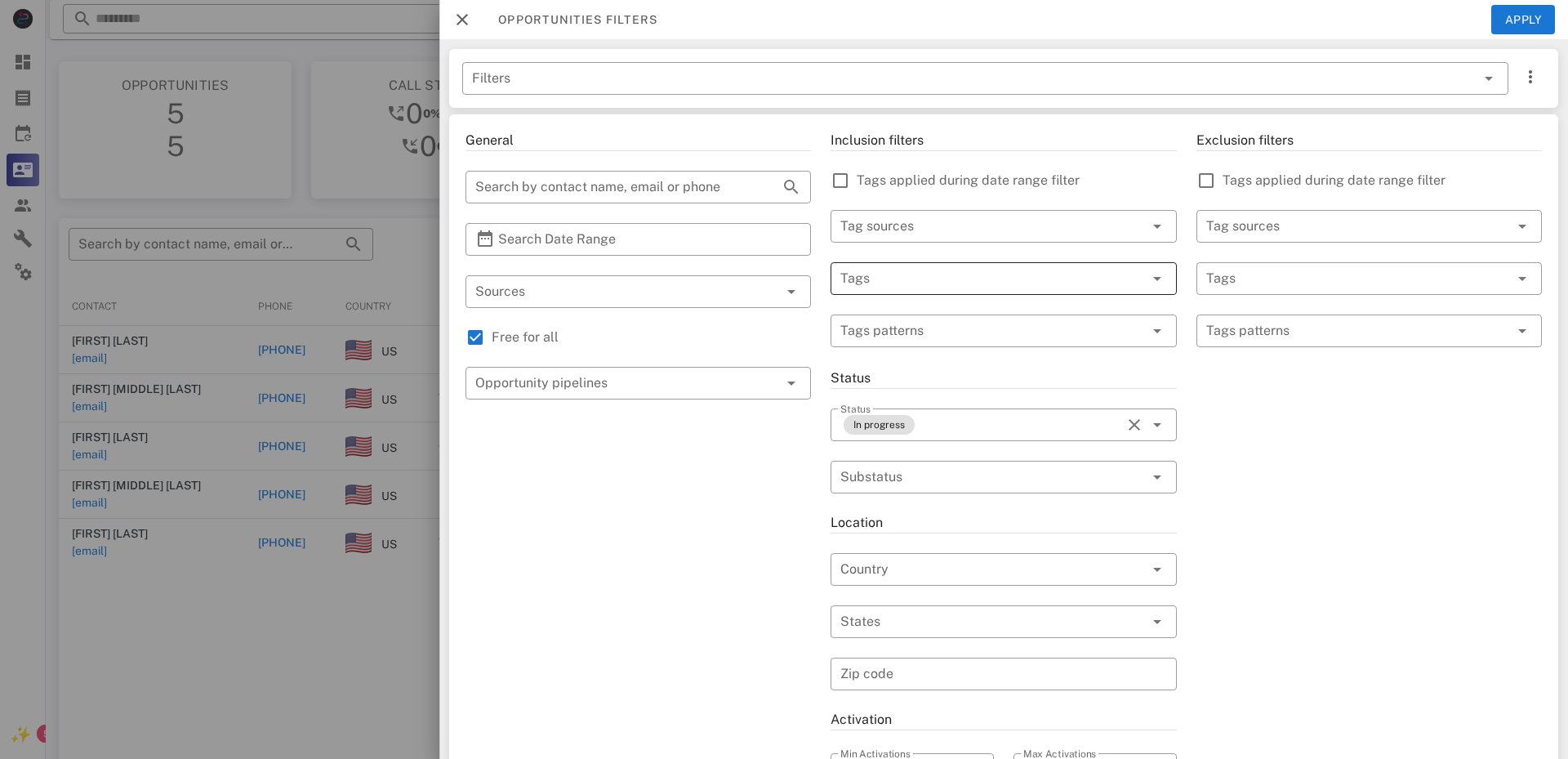 click at bounding box center (1157, 279) 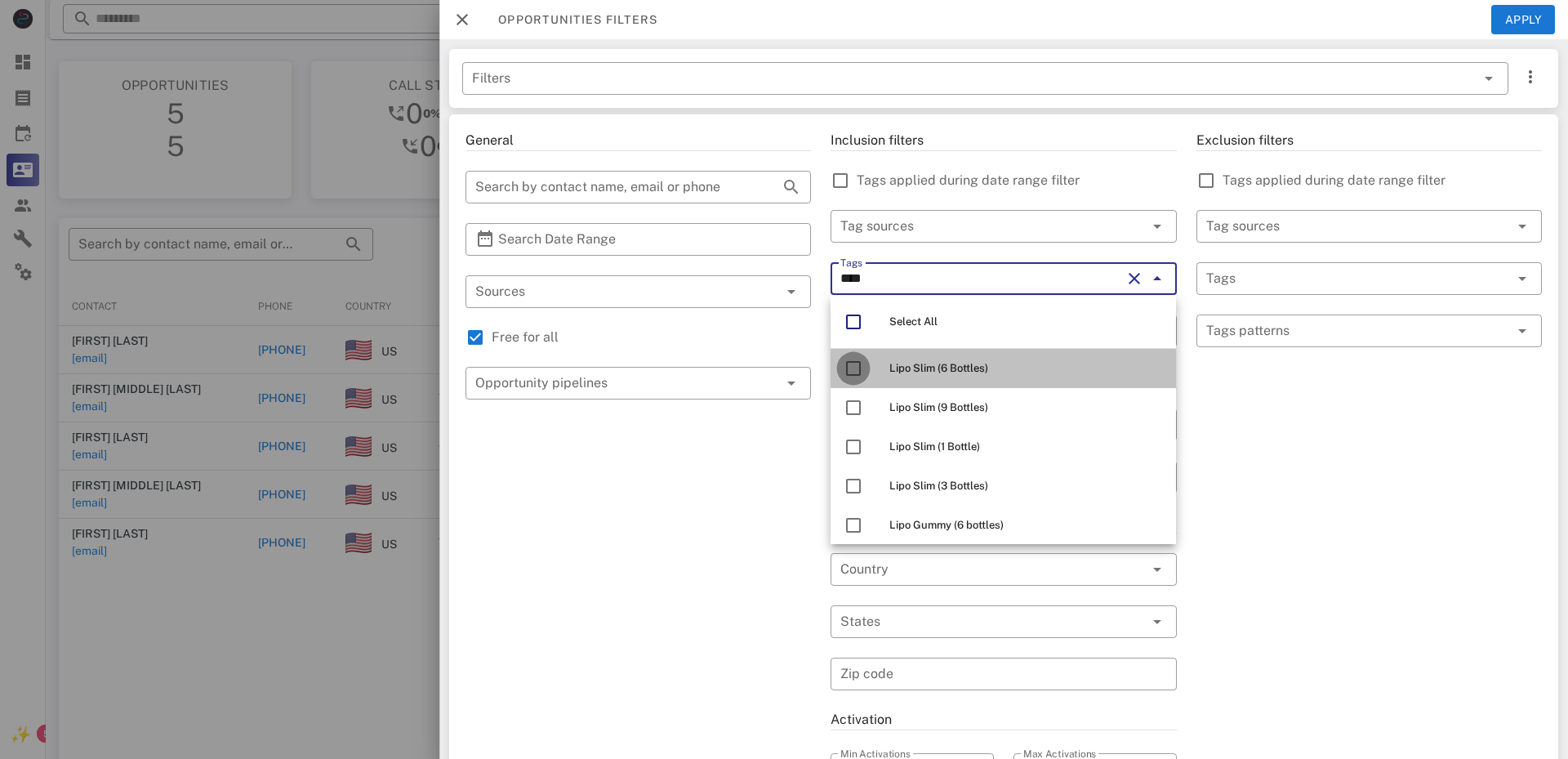 click at bounding box center (853, 368) 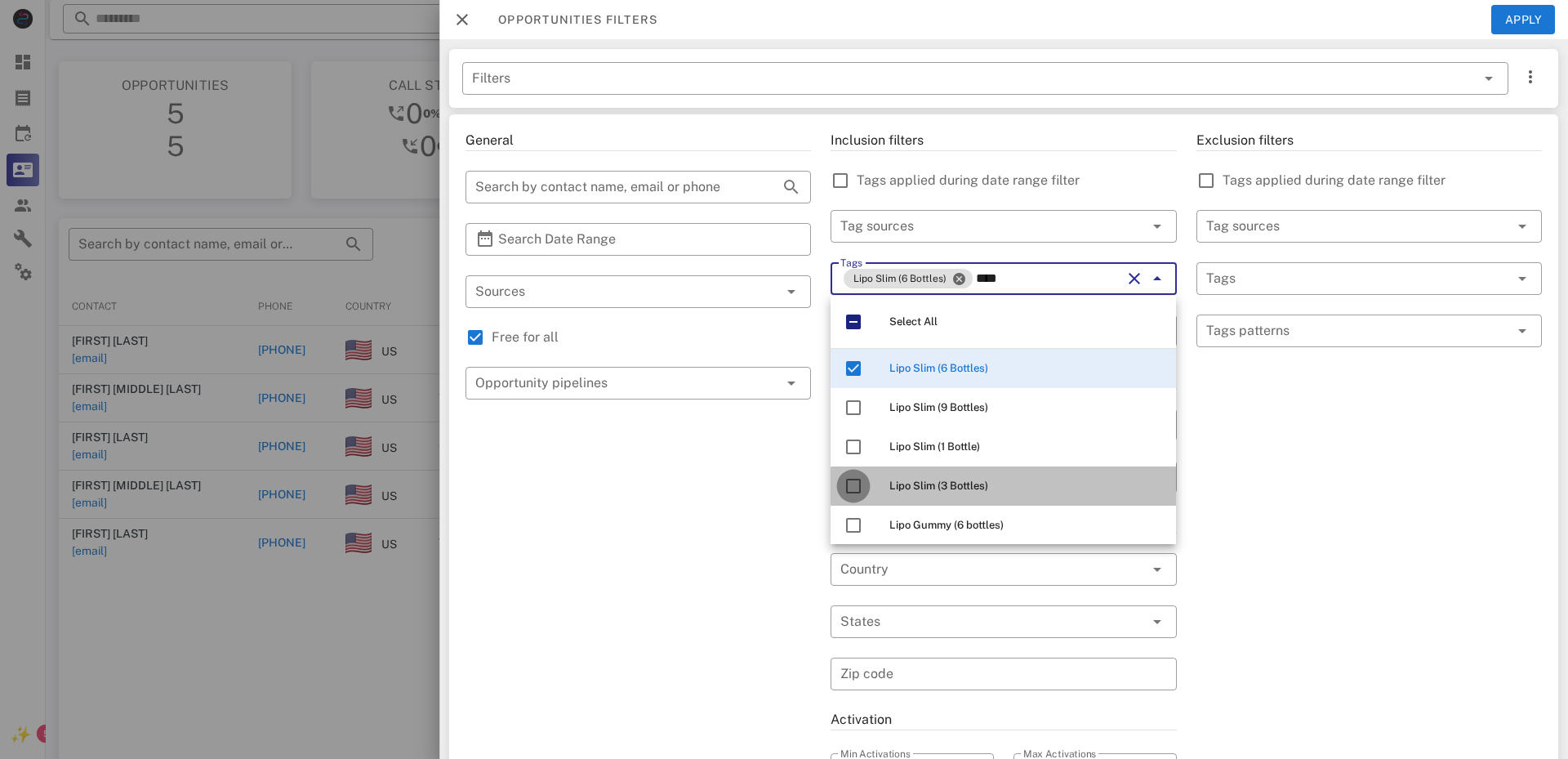 click at bounding box center [853, 486] 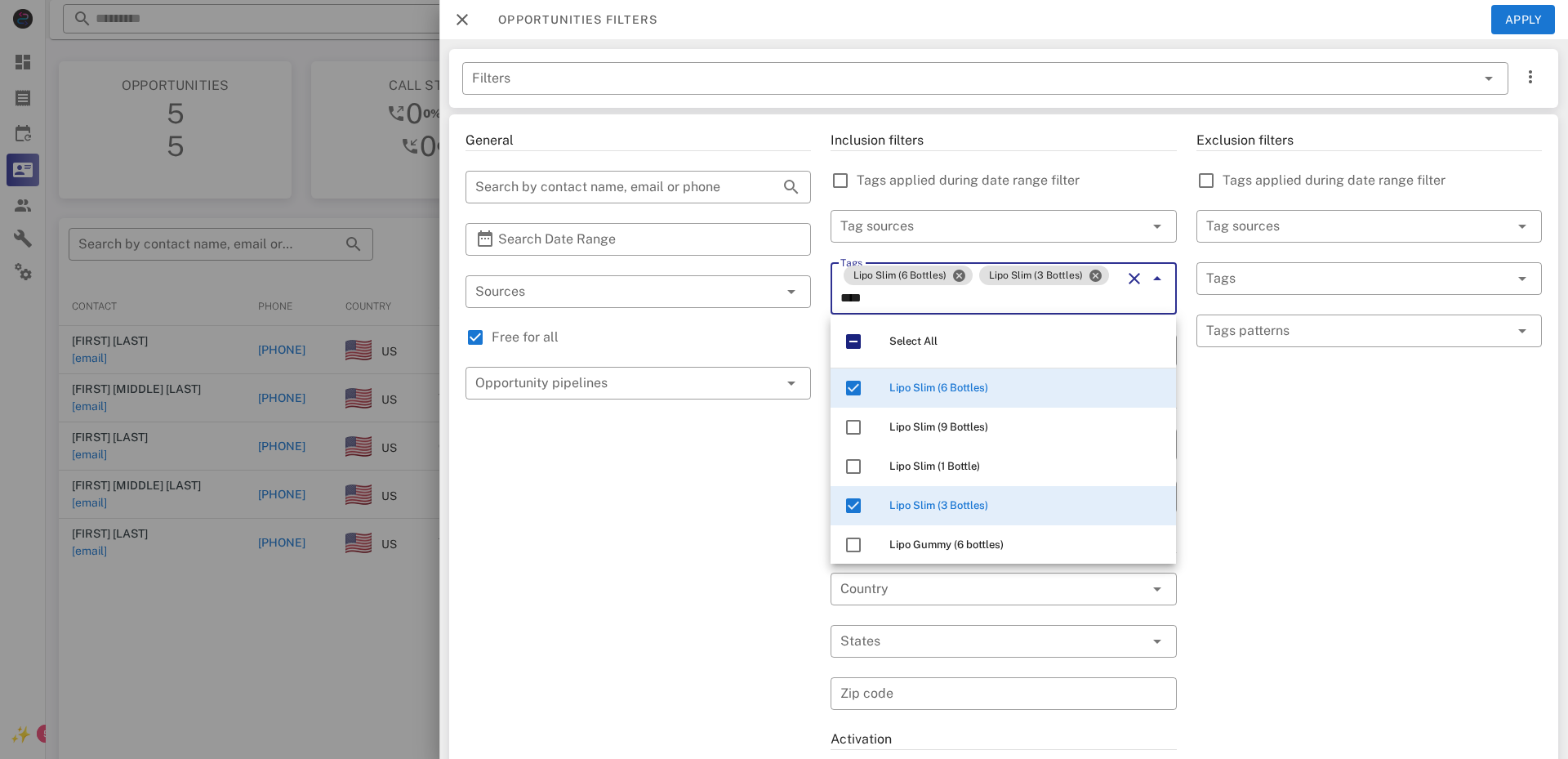 scroll, scrollTop: 0, scrollLeft: 0, axis: both 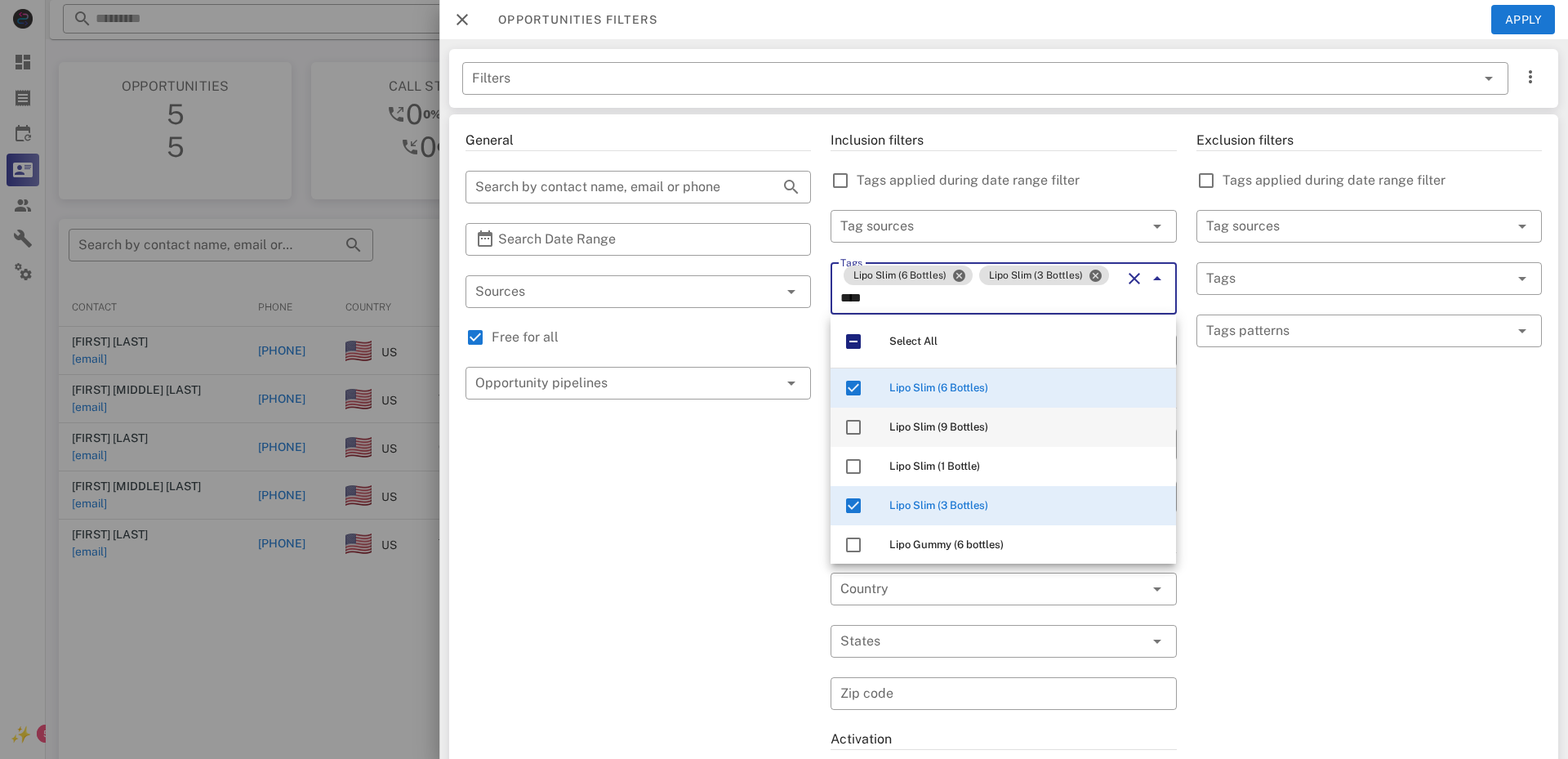 click on "Lipo Slim (9 Bottles)" at bounding box center (1026, 427) 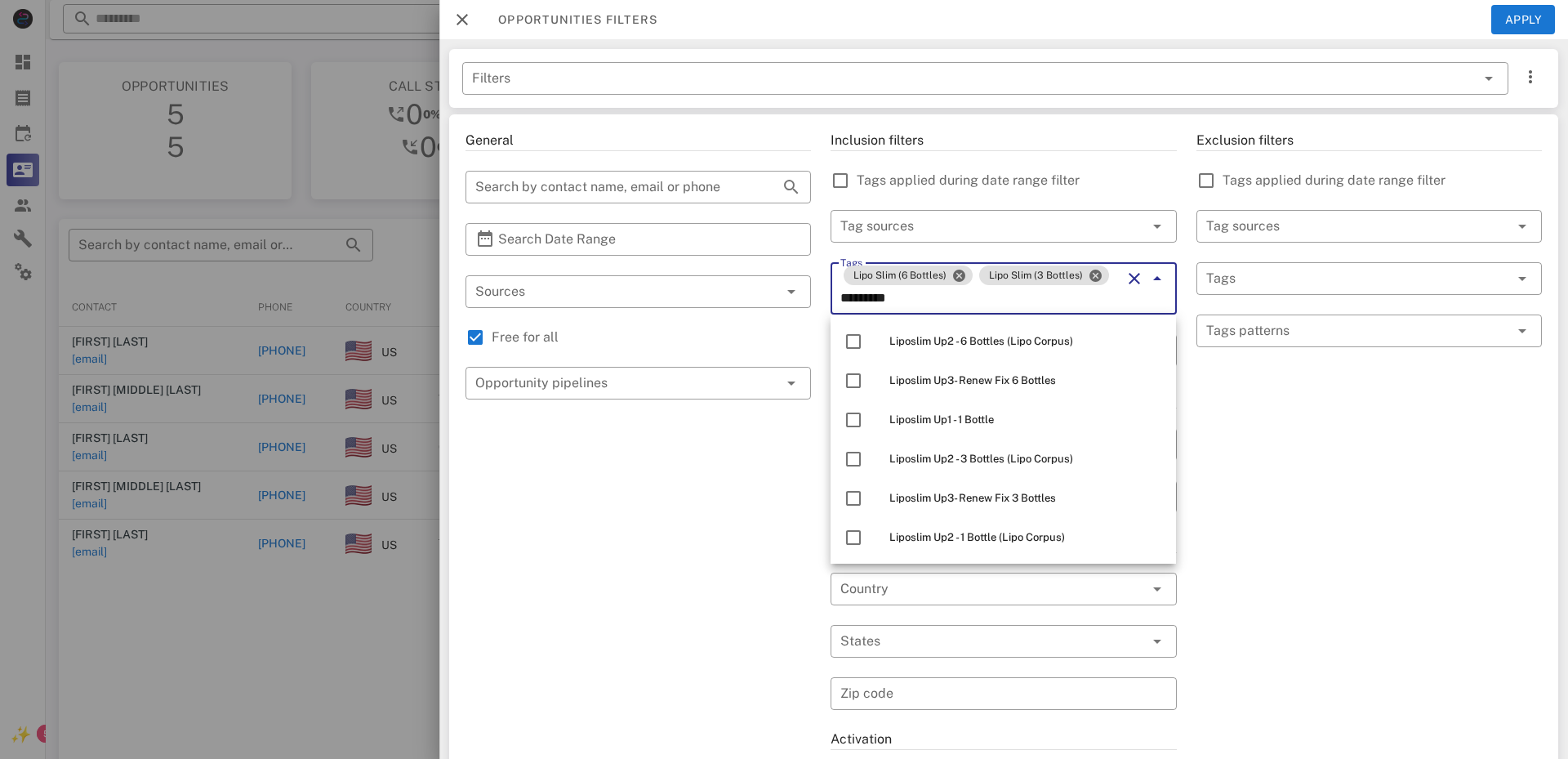scroll, scrollTop: 556, scrollLeft: 0, axis: vertical 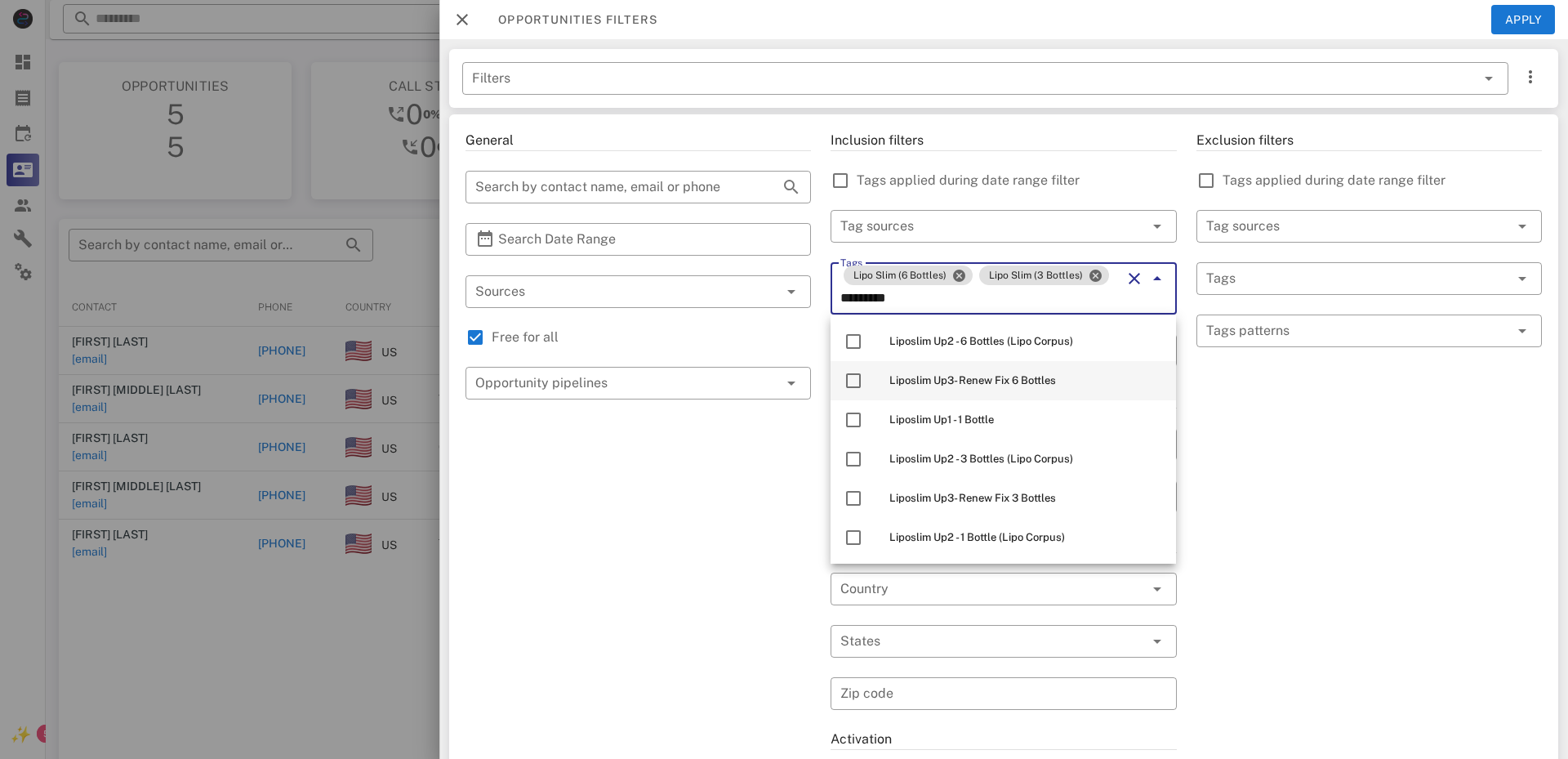 click on "Liposlim Up3- Renew Fix 6 Bottles" at bounding box center (973, 380) 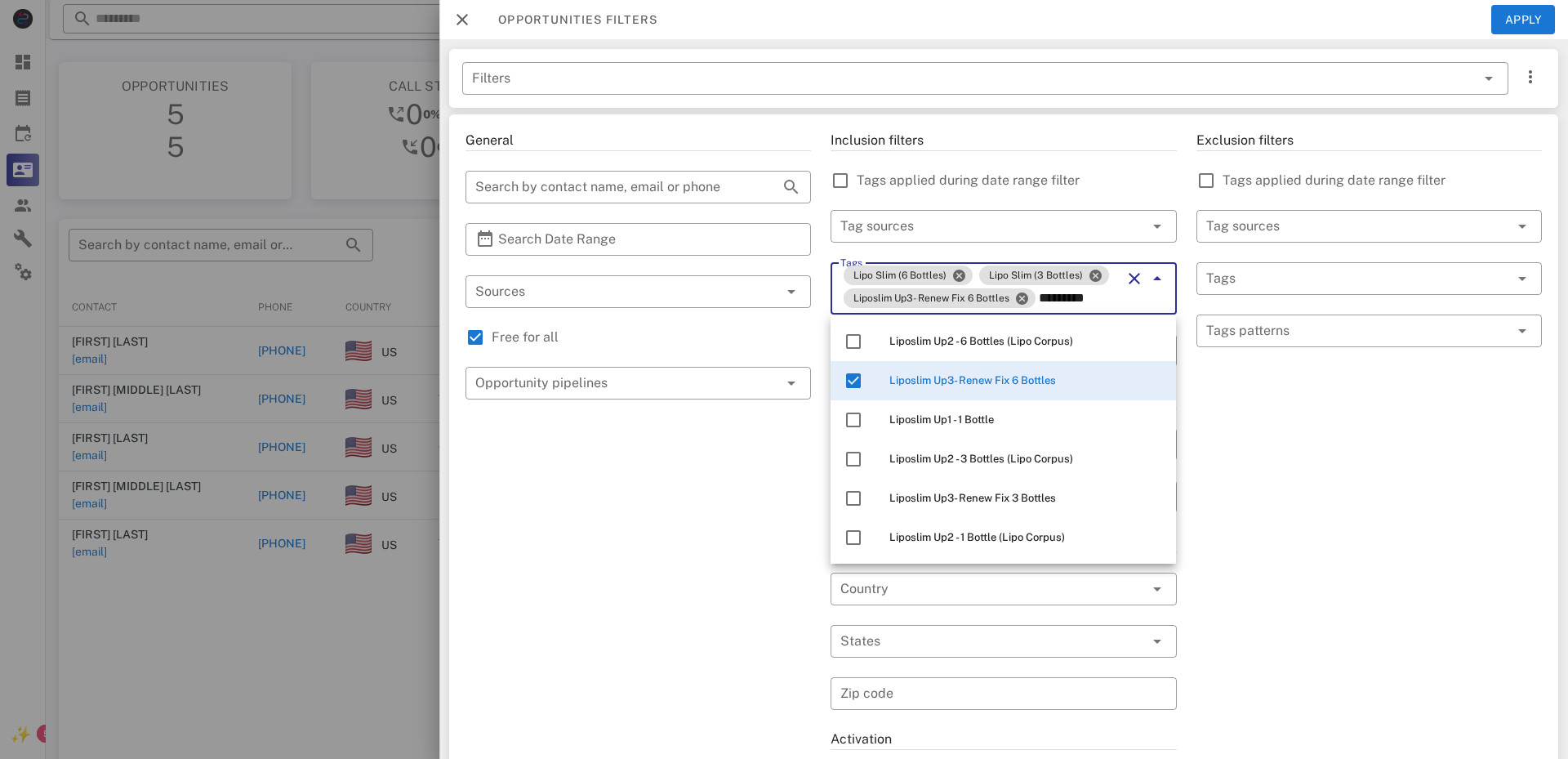 click on "Liposlim Up3- Renew Fix 6 Bottles" at bounding box center (973, 380) 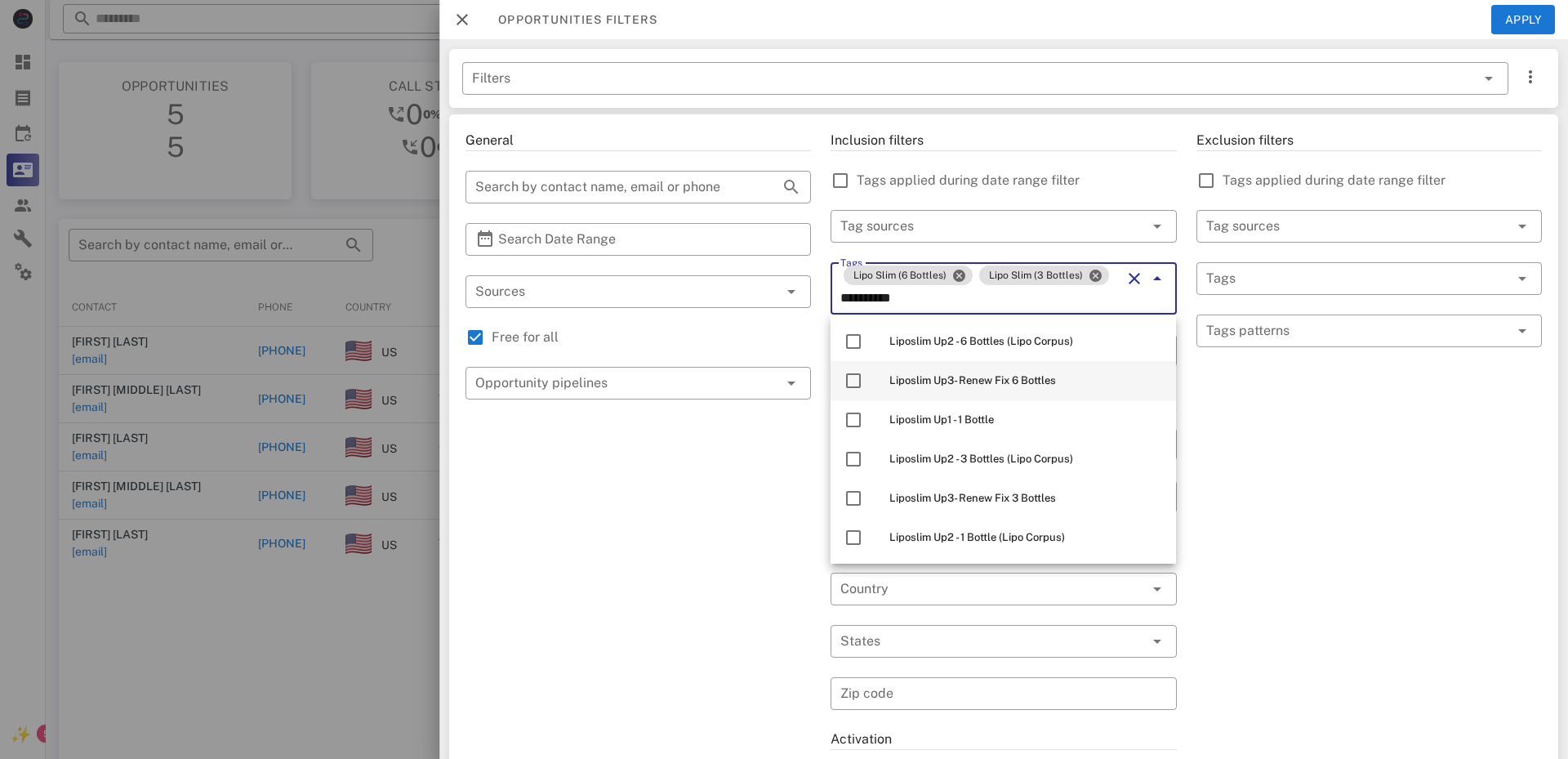 scroll, scrollTop: 0, scrollLeft: 0, axis: both 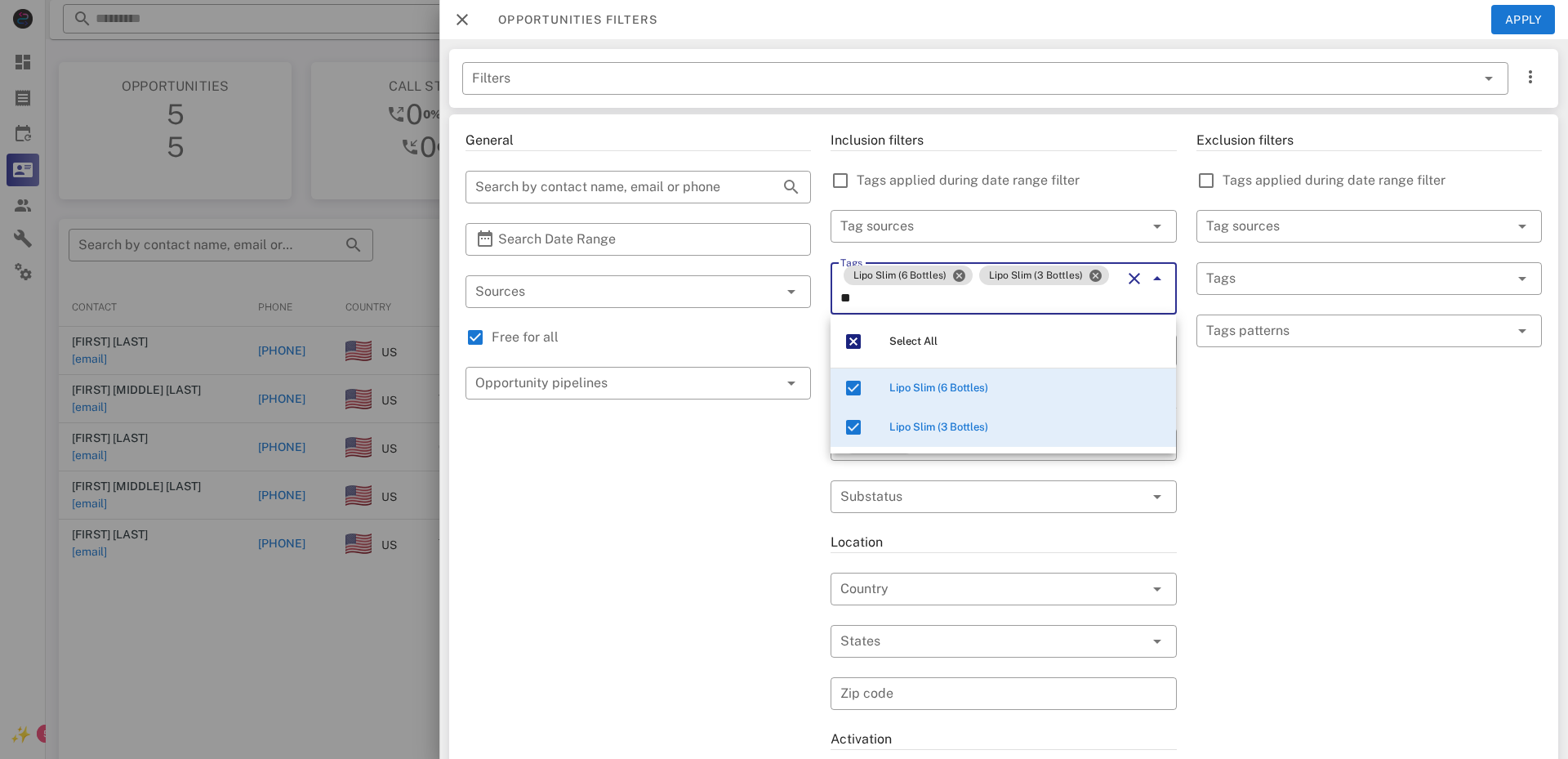 type on "*" 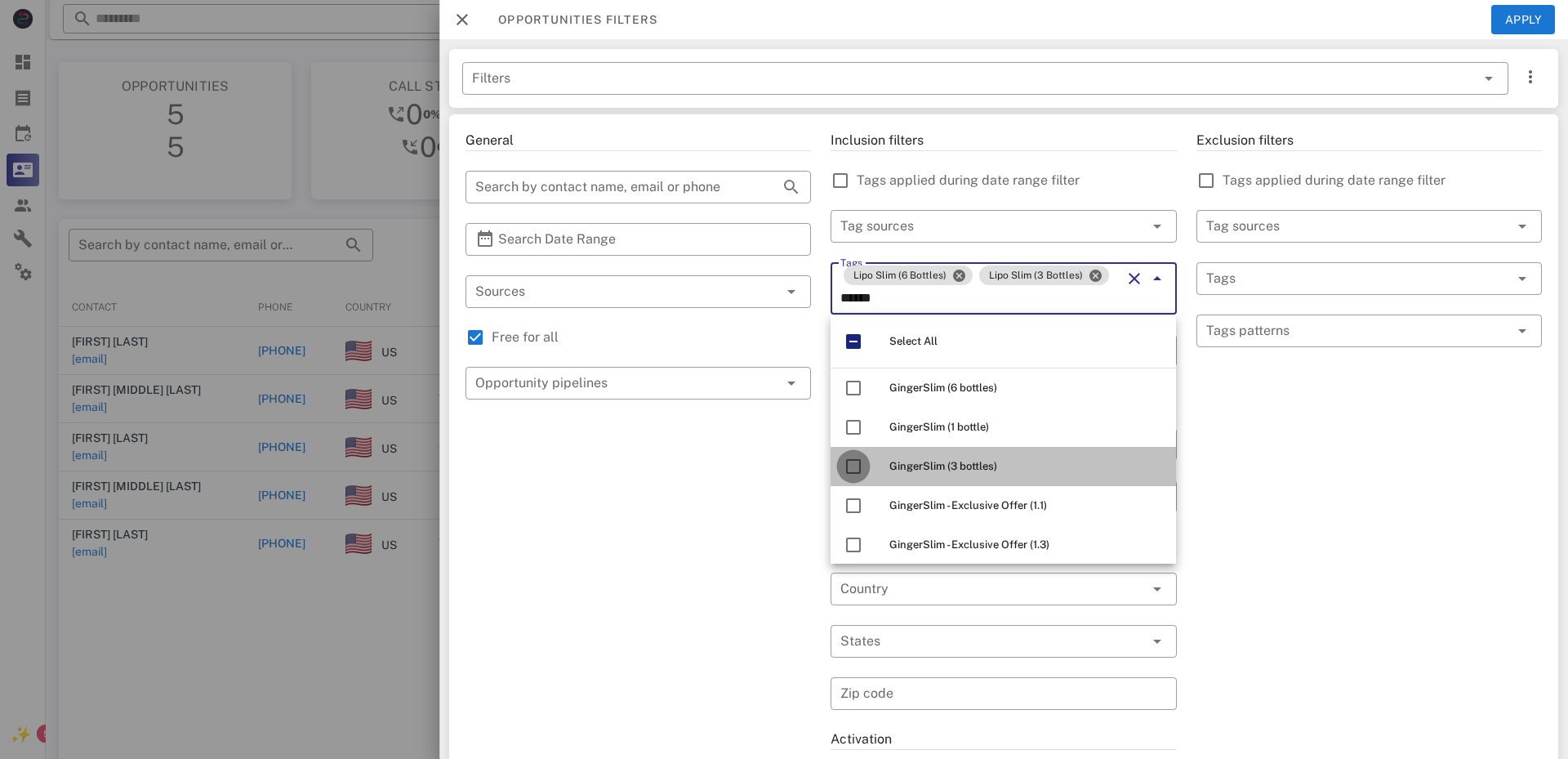 click at bounding box center (853, 467) 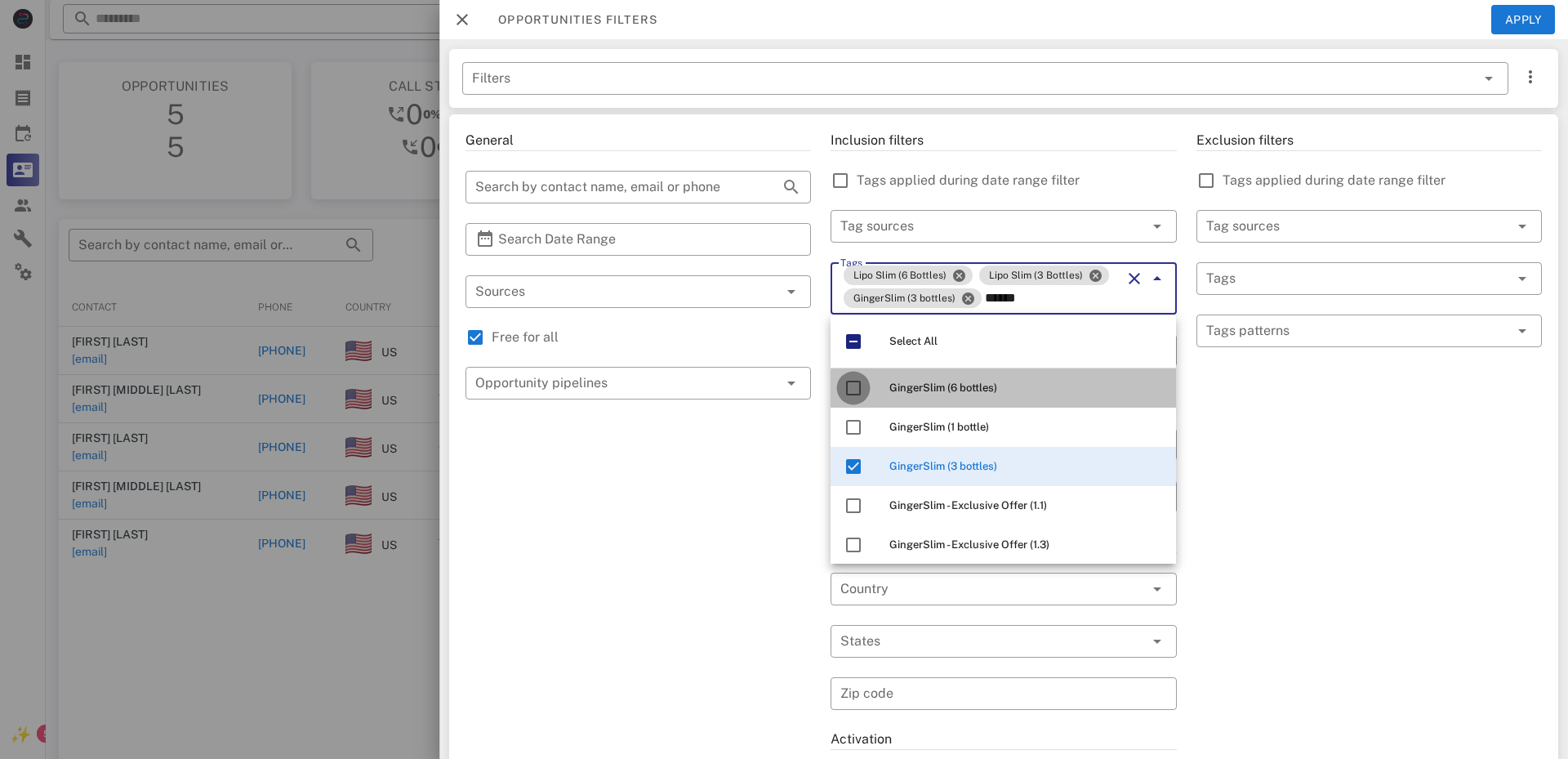 click at bounding box center (853, 388) 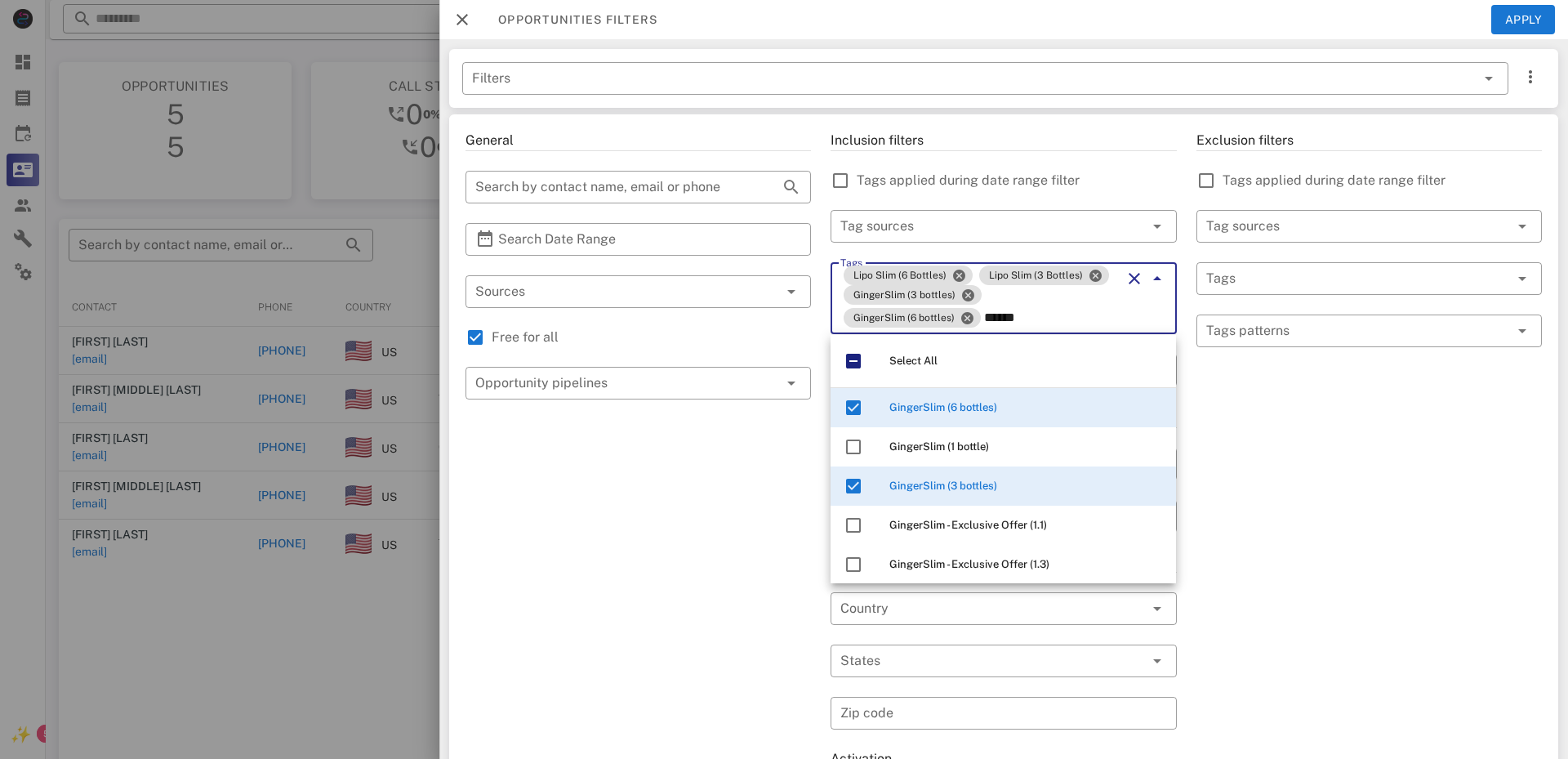 click on "******" at bounding box center (1052, 318) 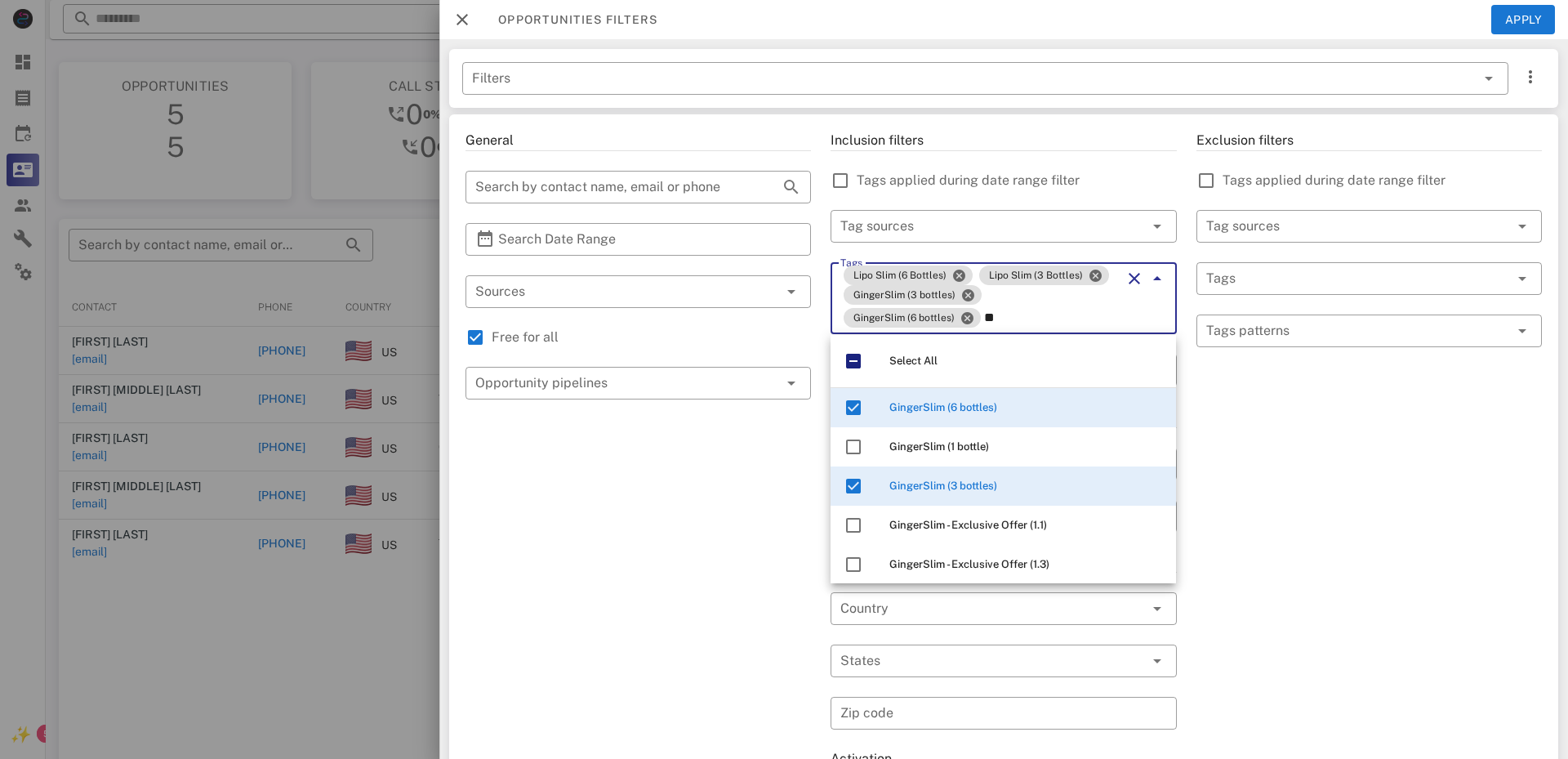 type on "*" 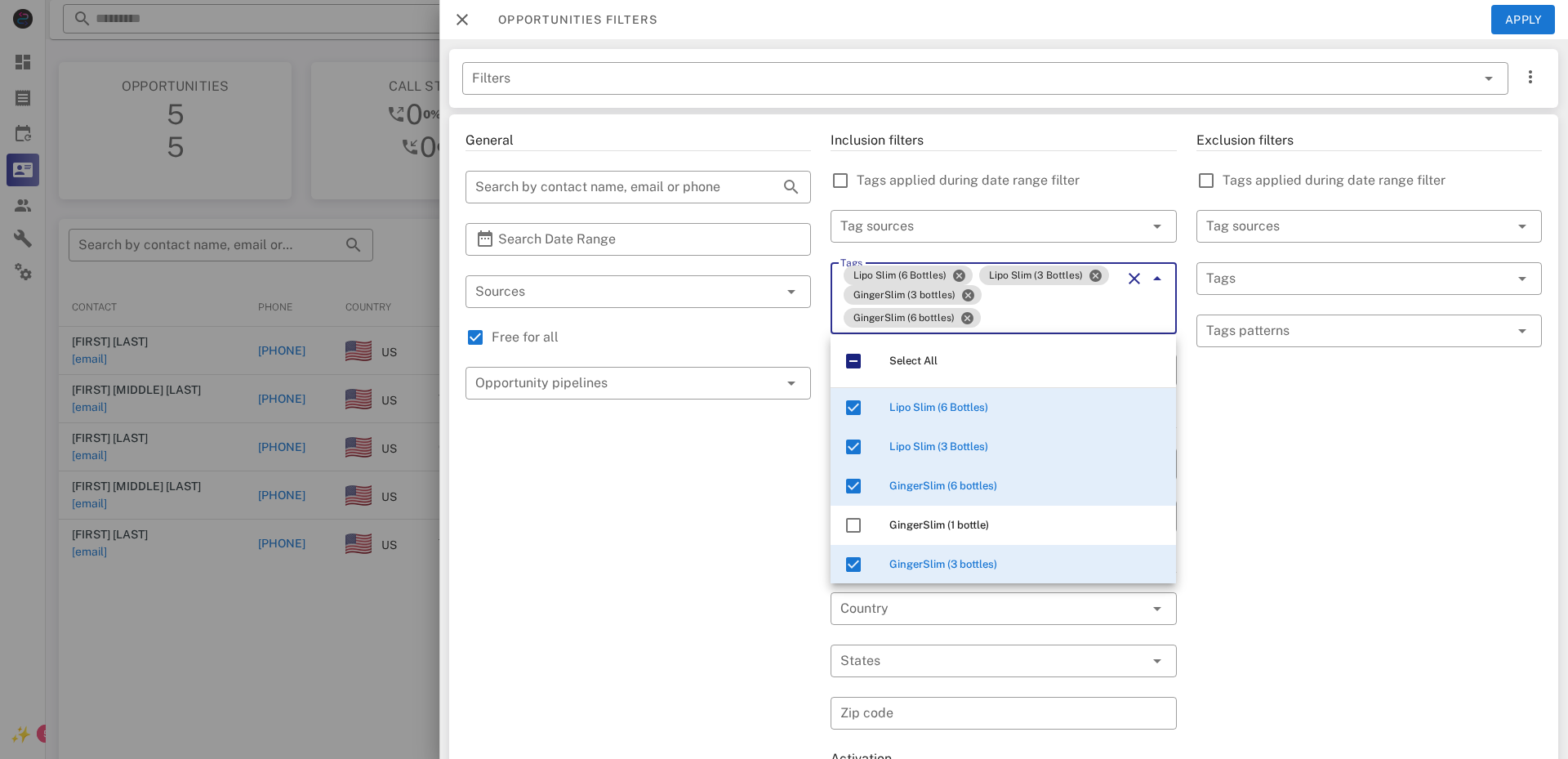 type 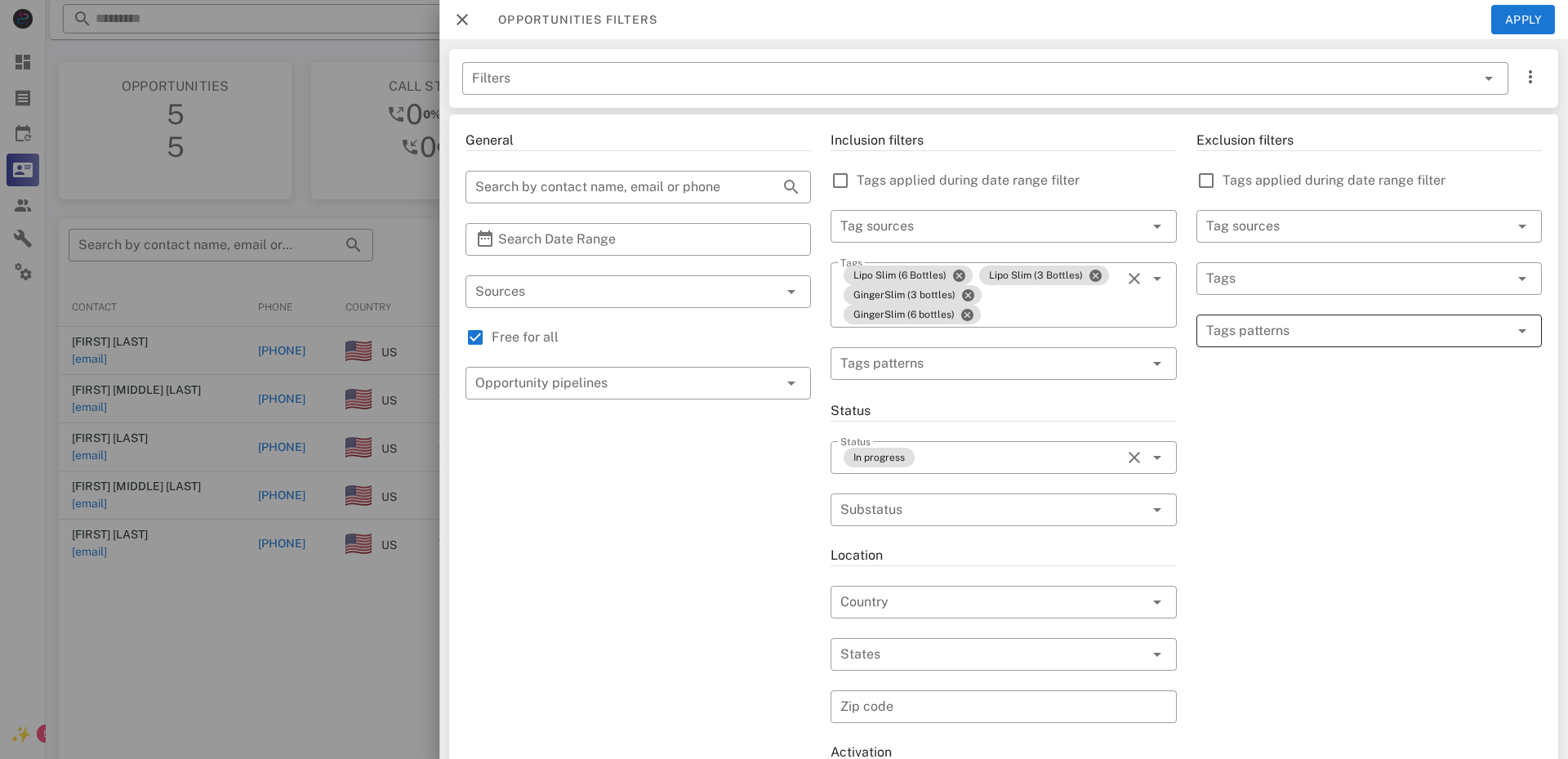 click at bounding box center (1357, 331) 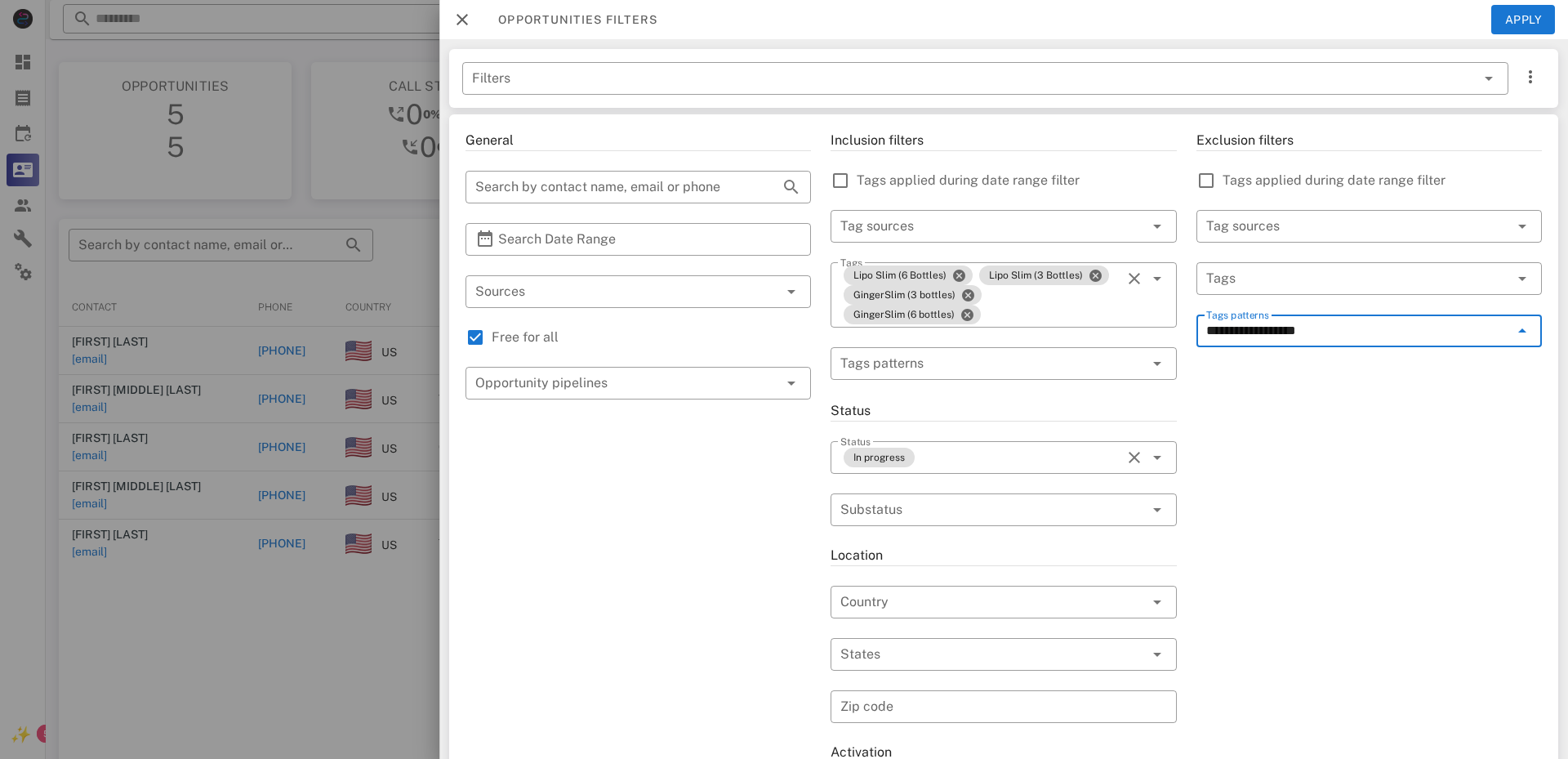 click on "**********" at bounding box center (1357, 331) 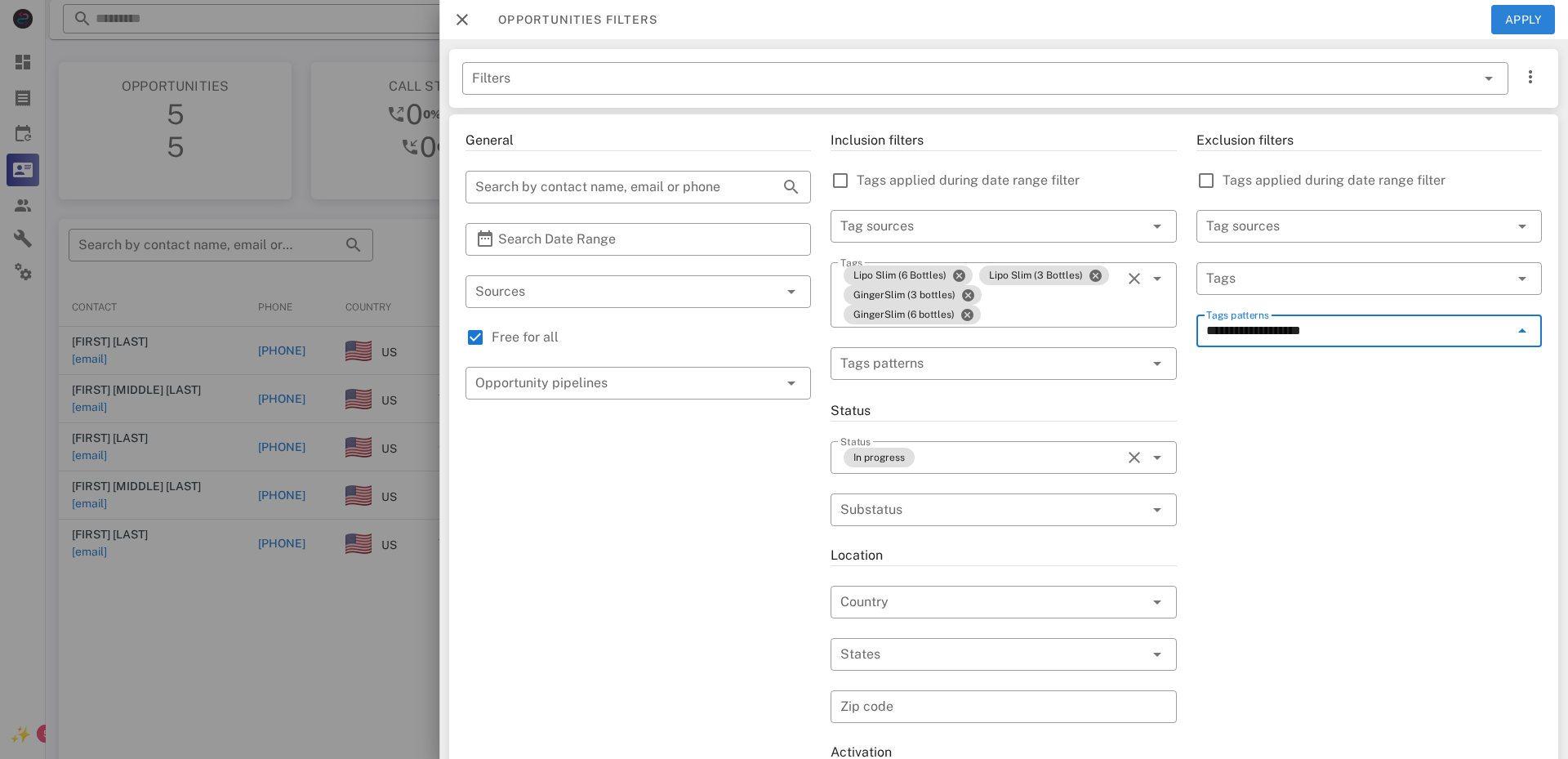 type on "**********" 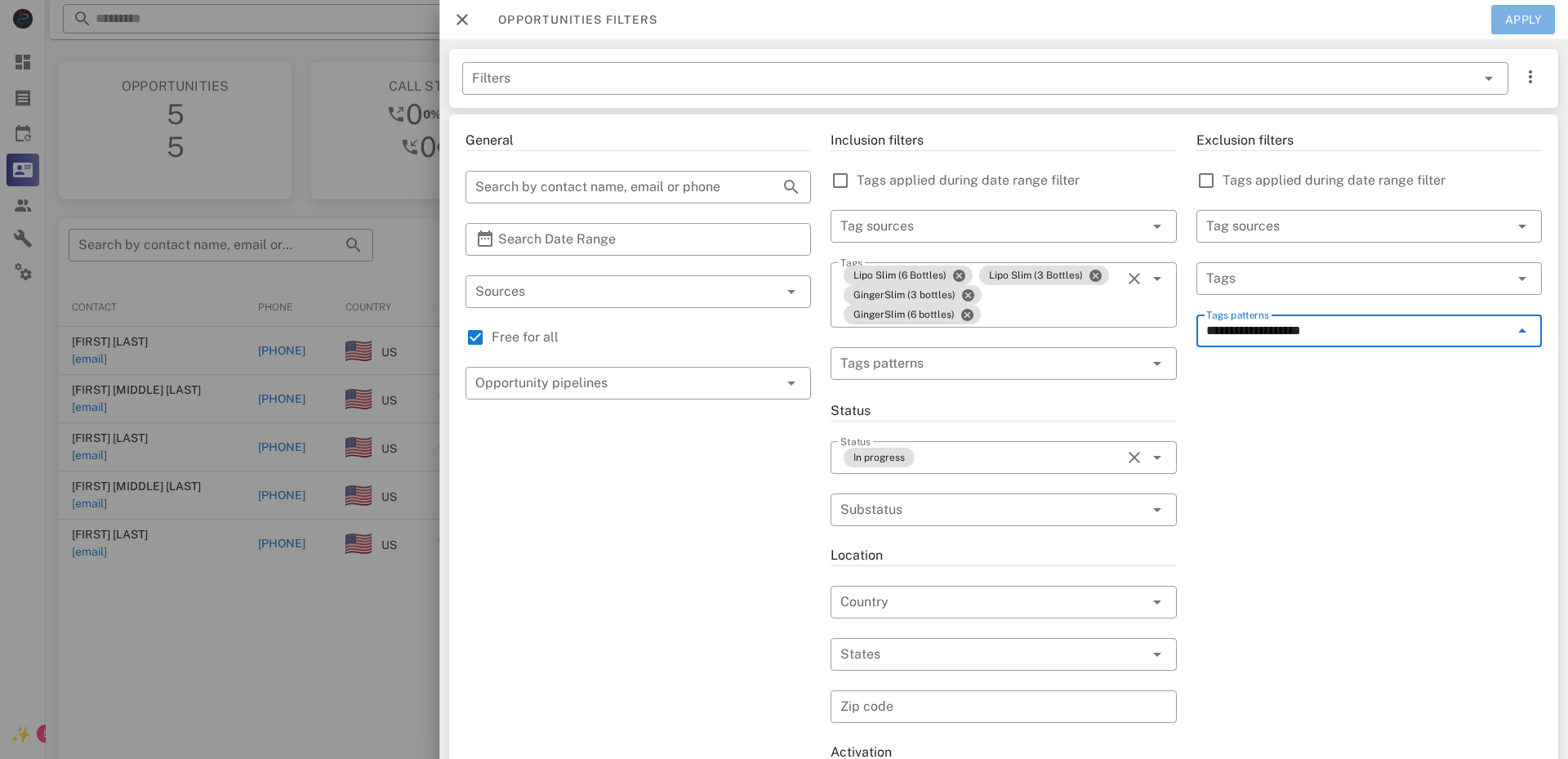 click on "Apply" at bounding box center [1523, 20] 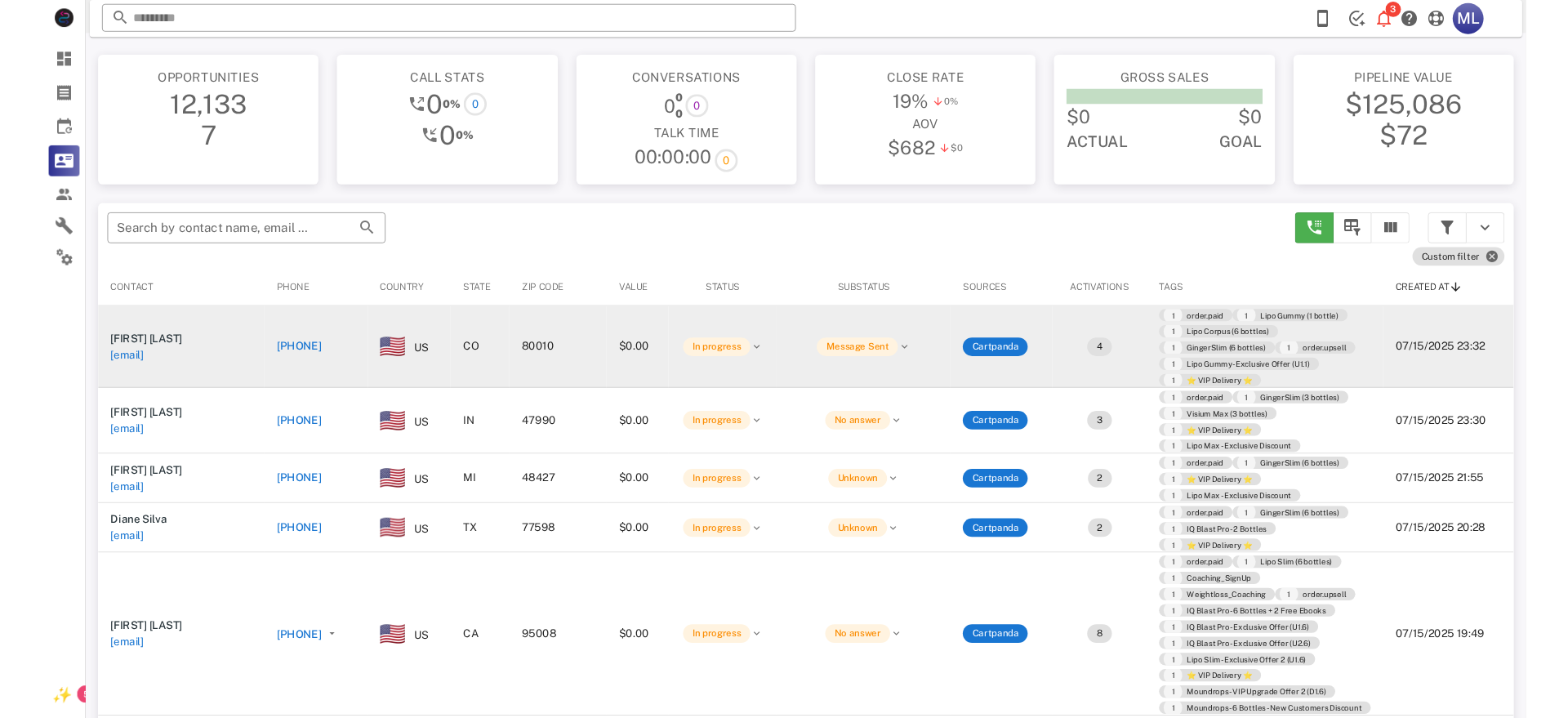 scroll, scrollTop: 3, scrollLeft: 0, axis: vertical 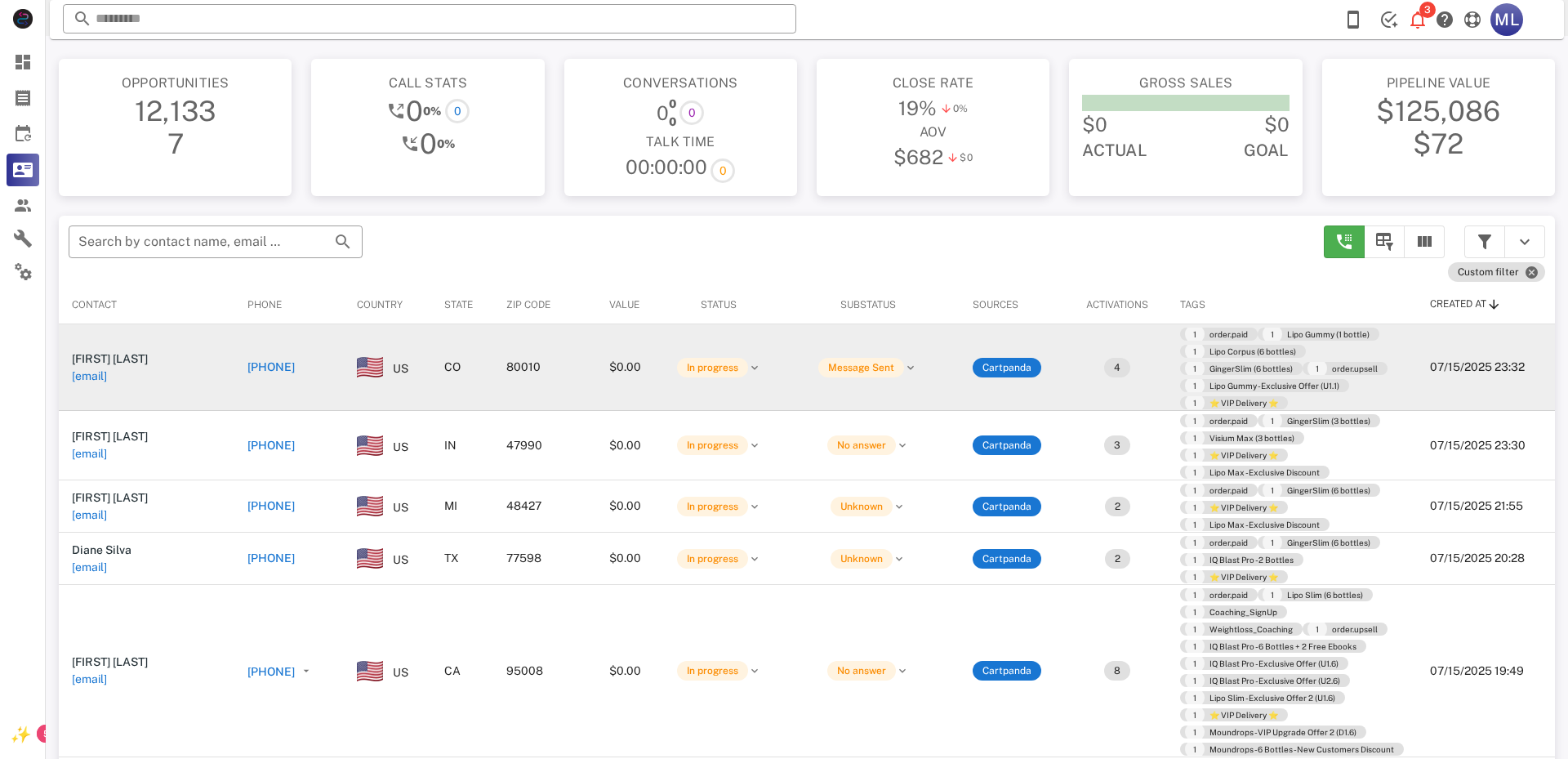 click on "[EMAIL]" at bounding box center (89, 376) 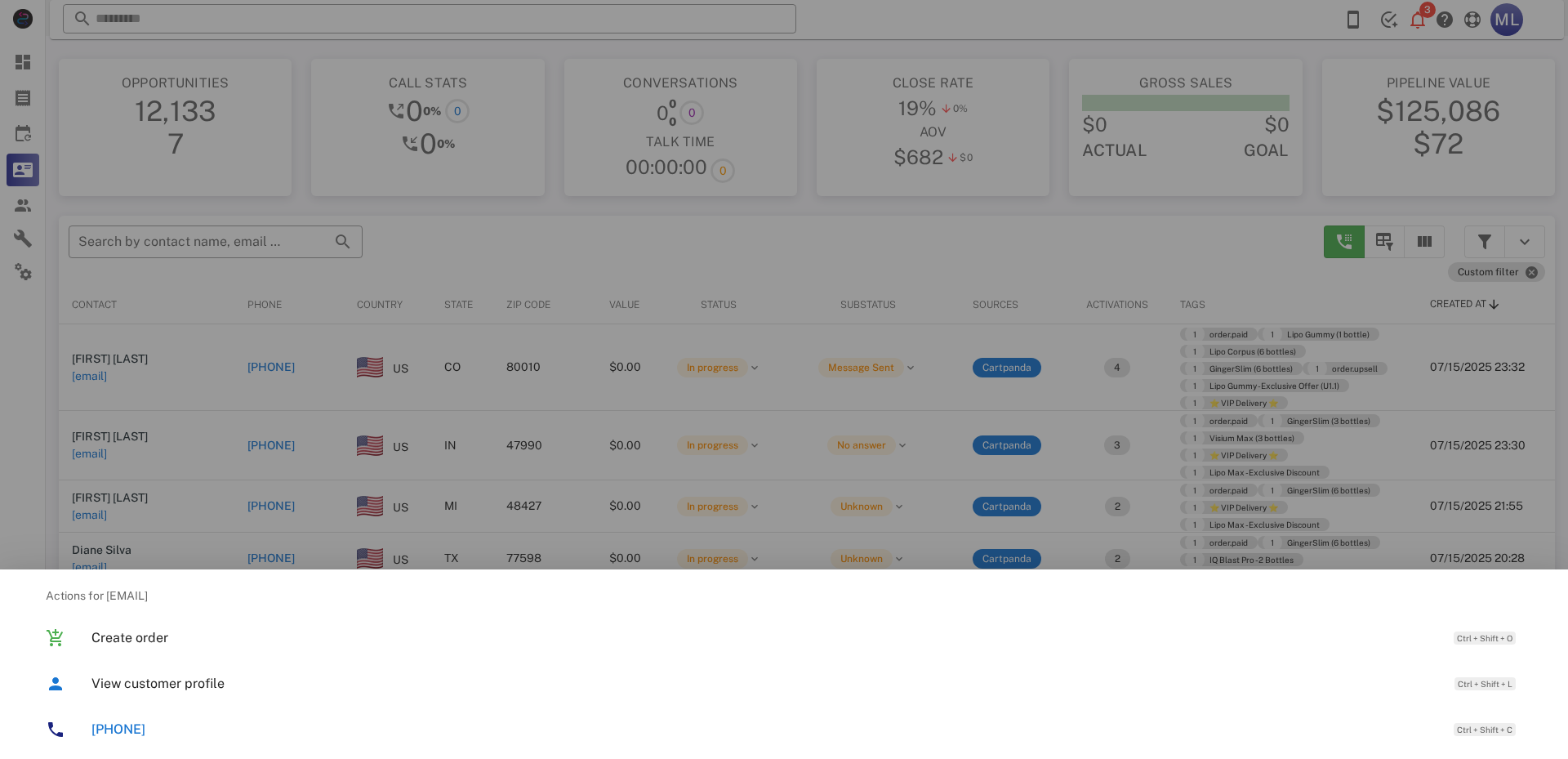 click at bounding box center [784, 379] 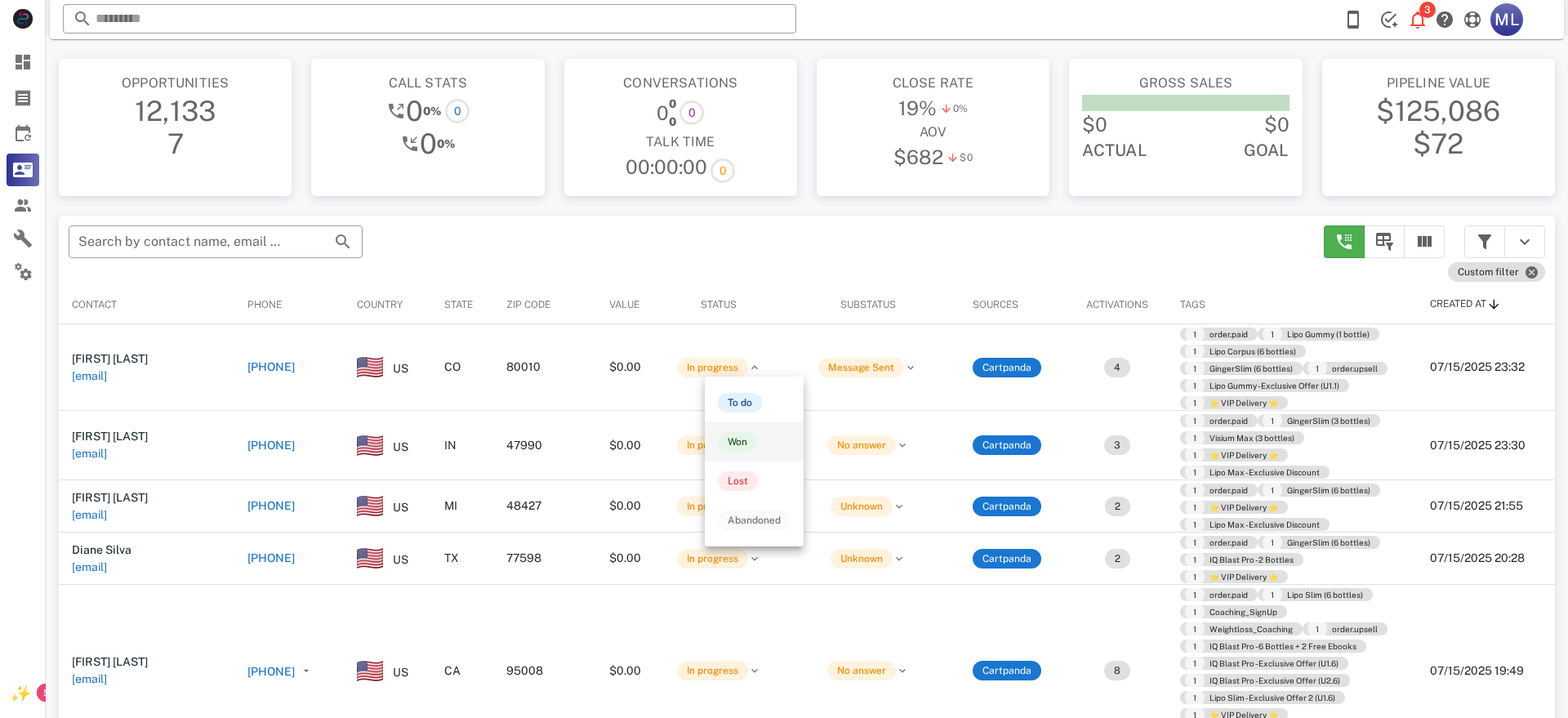 scroll, scrollTop: 166, scrollLeft: 0, axis: vertical 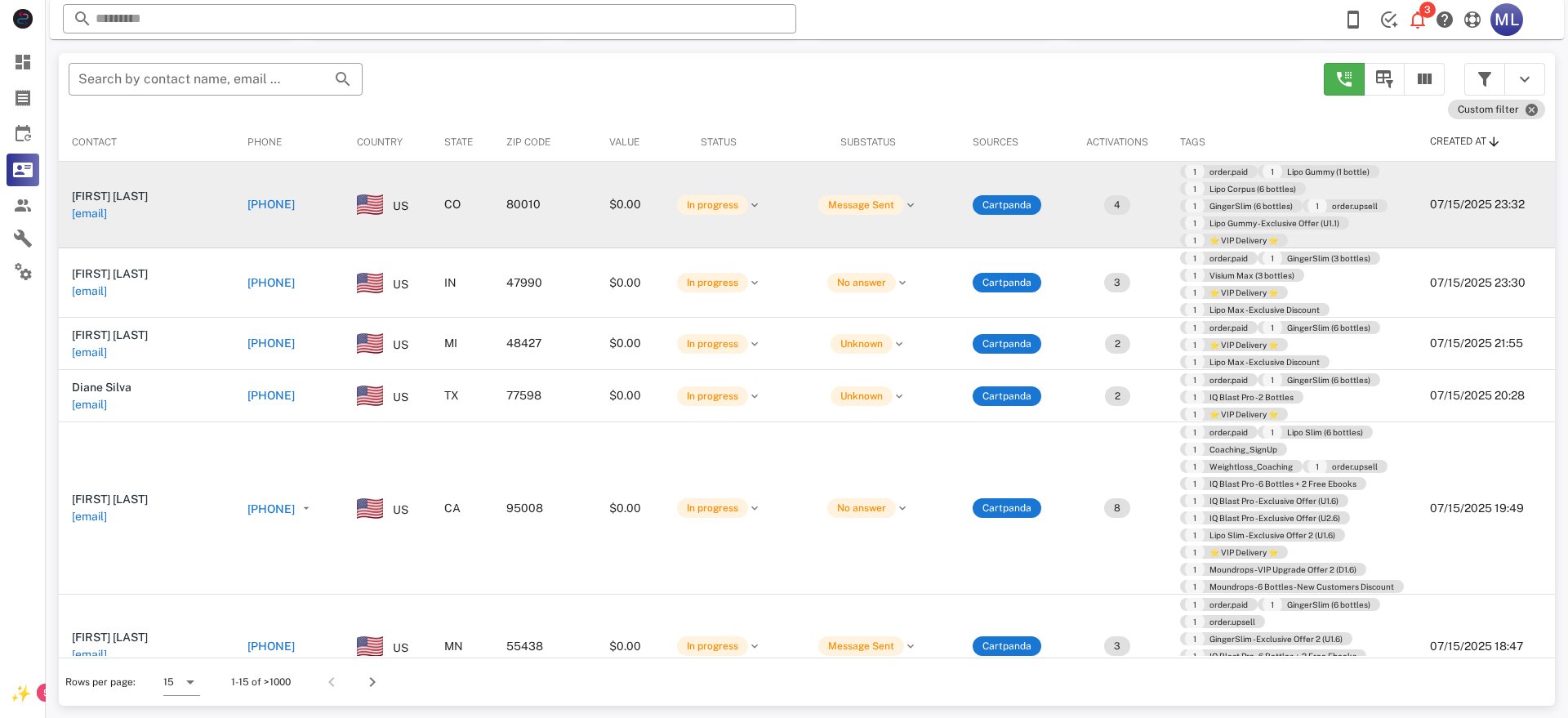 click on "[EMAIL]" at bounding box center (89, 213) 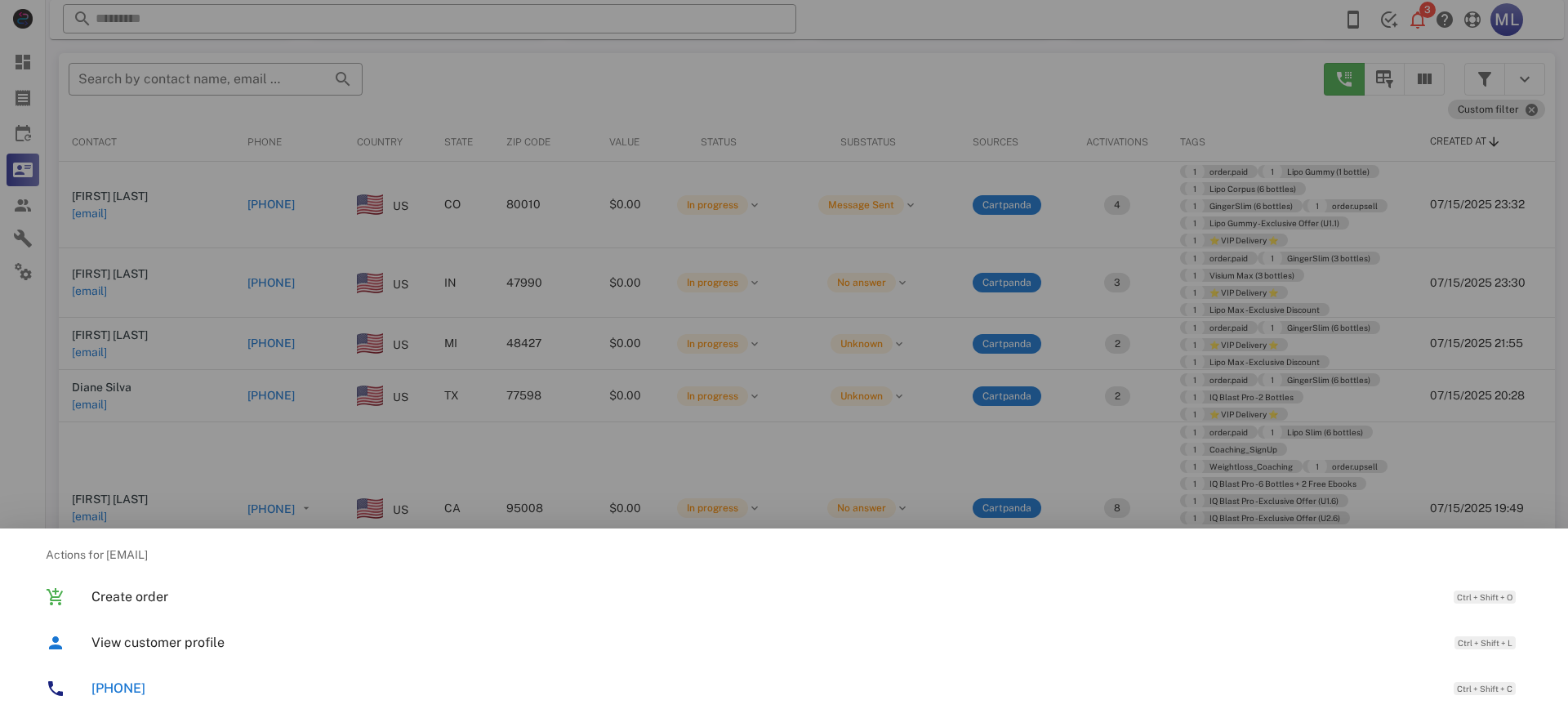 click at bounding box center (784, 359) 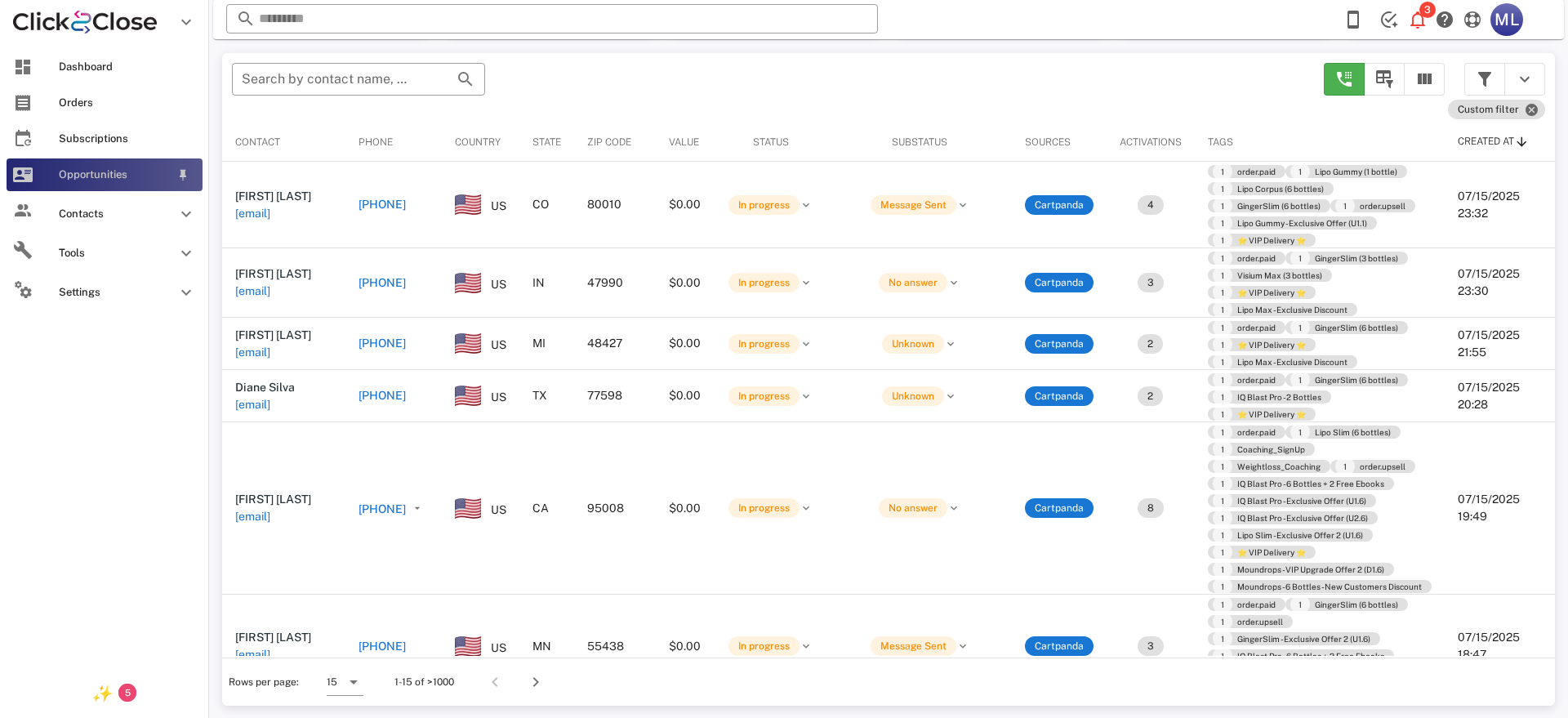 click on "Opportunities" at bounding box center (114, 175) 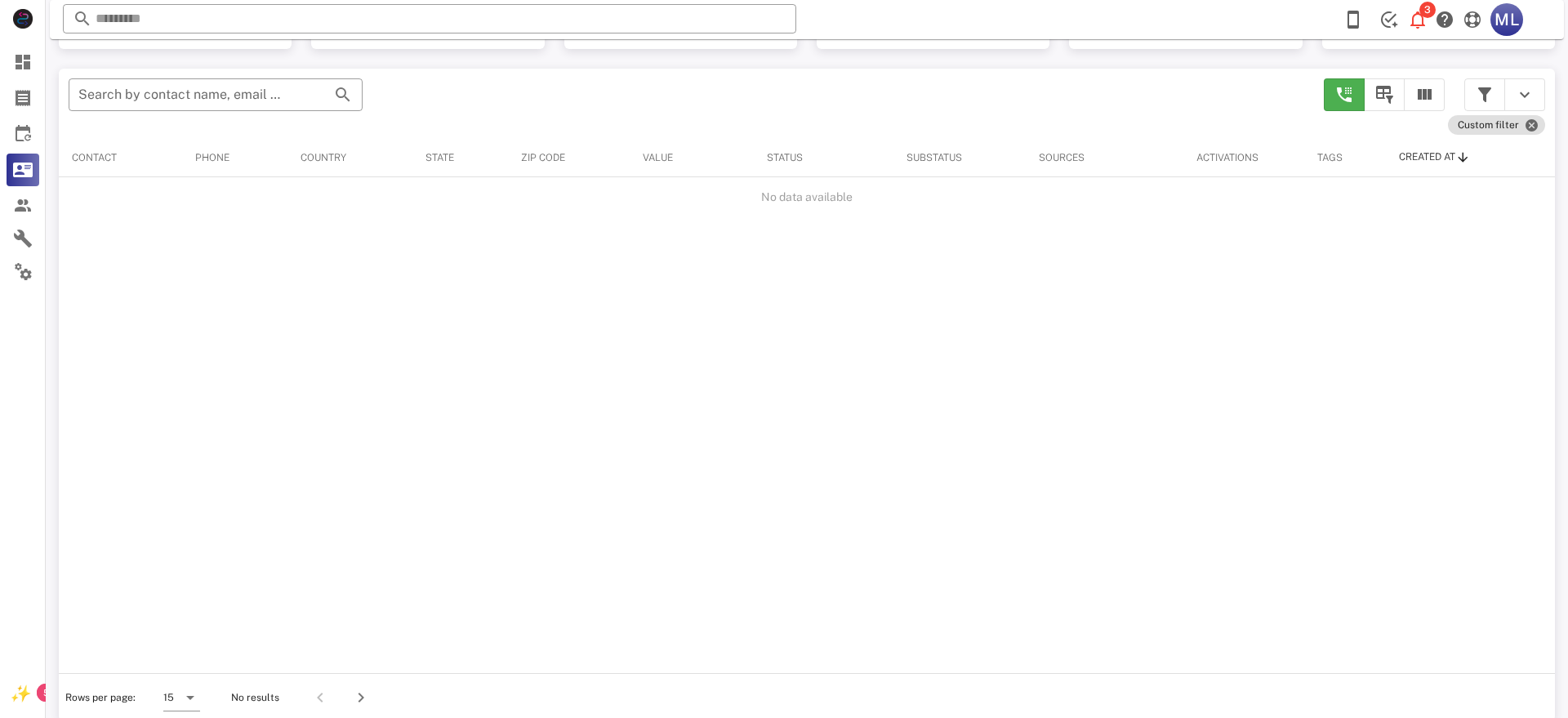 scroll, scrollTop: 158, scrollLeft: 0, axis: vertical 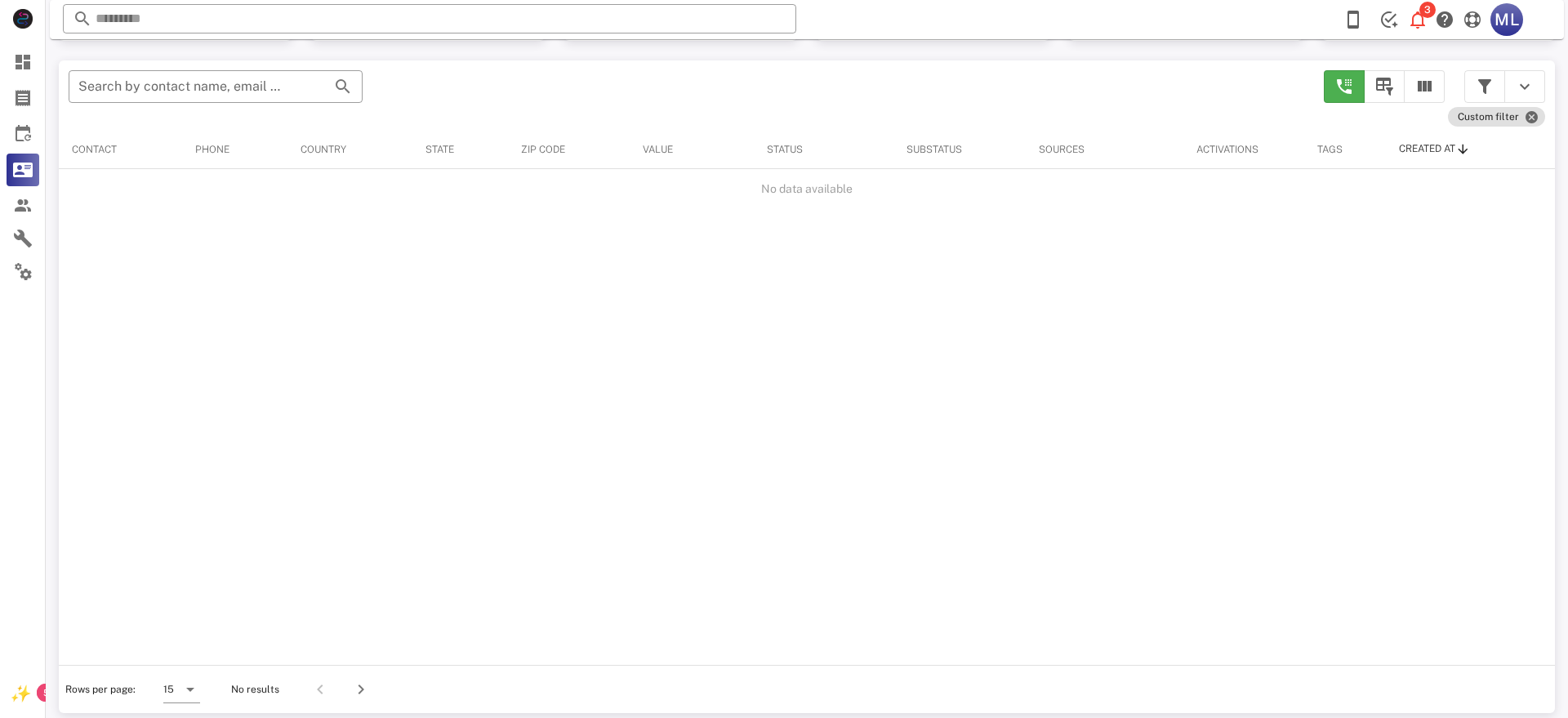 click on "Substatus" at bounding box center (934, 149) 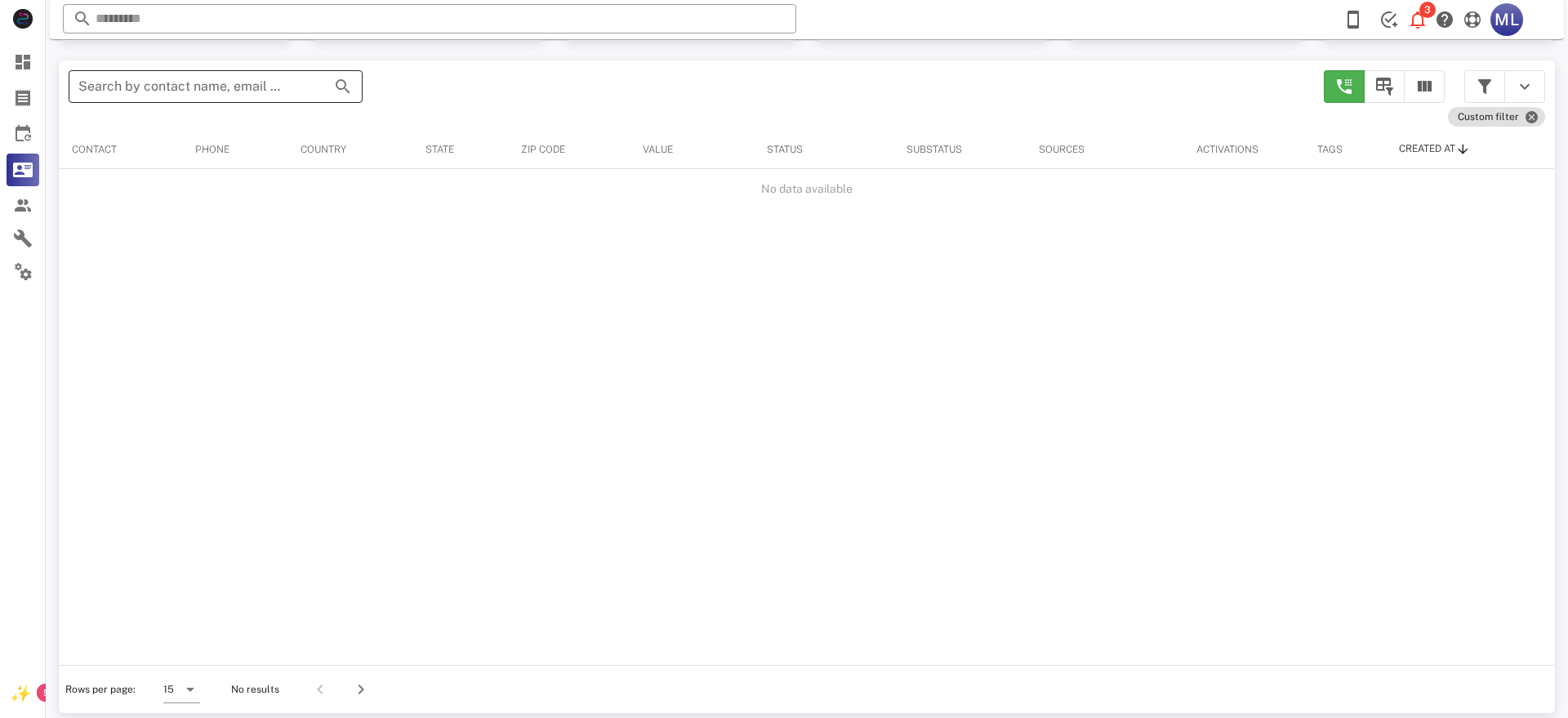 click at bounding box center (320, 87) 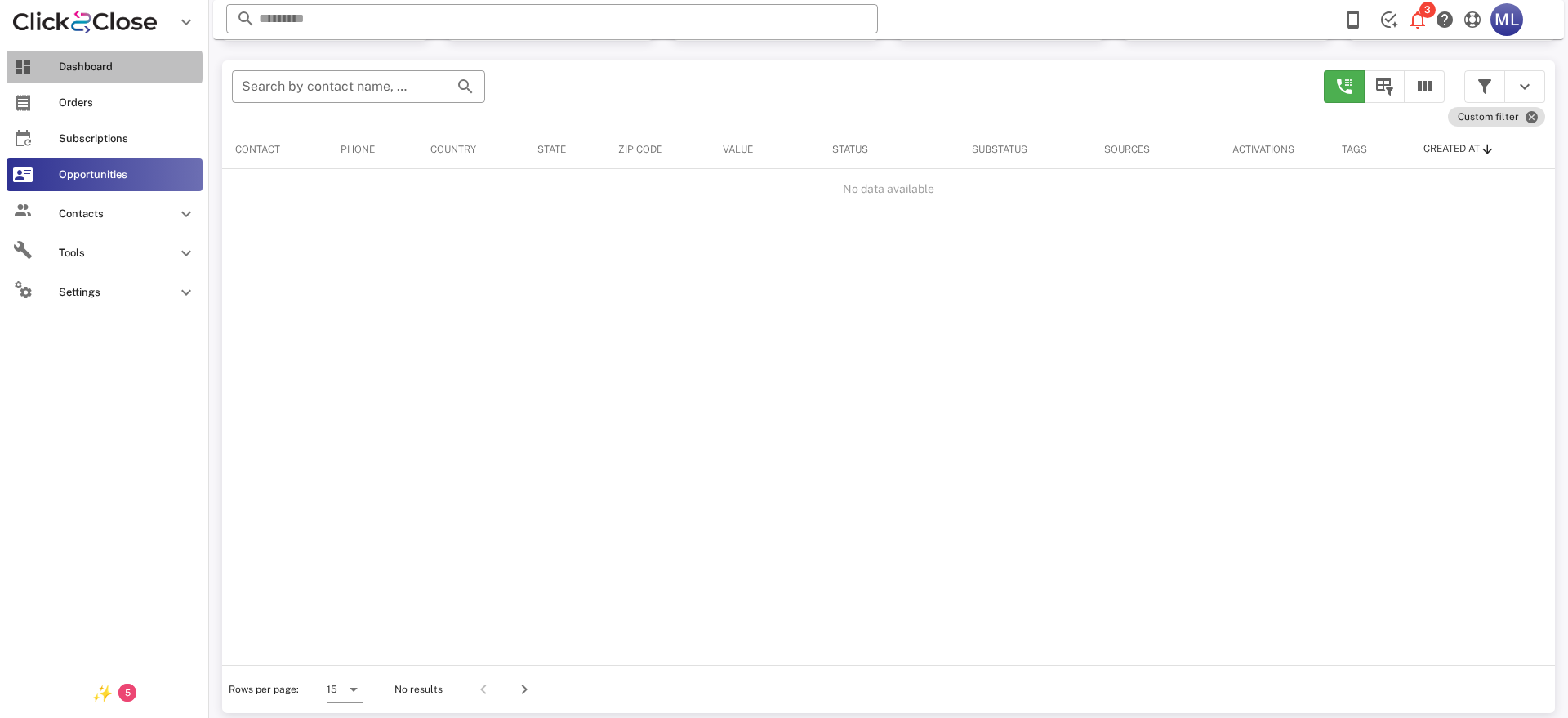 click on "Dashboard" at bounding box center [127, 67] 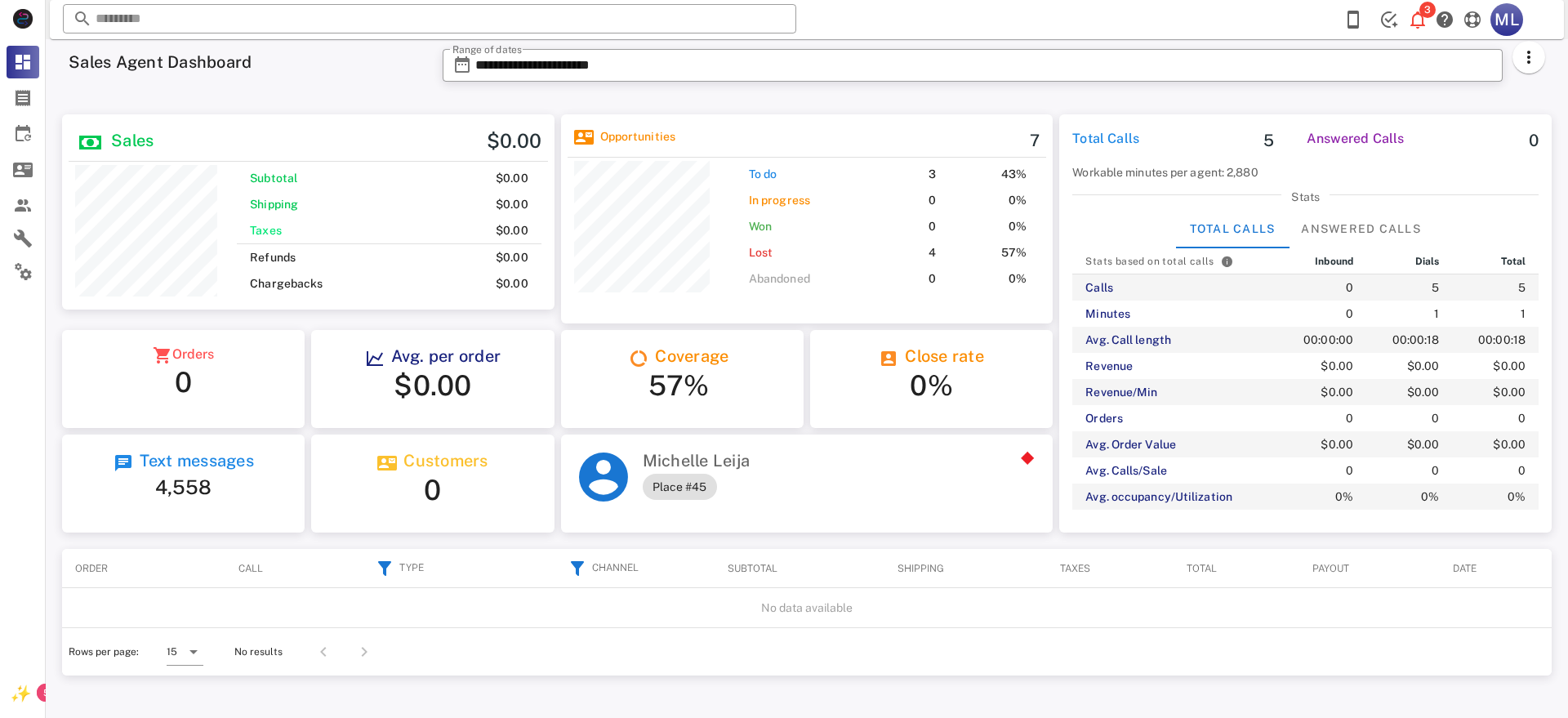 scroll, scrollTop: 816628, scrollLeft: 816174, axis: both 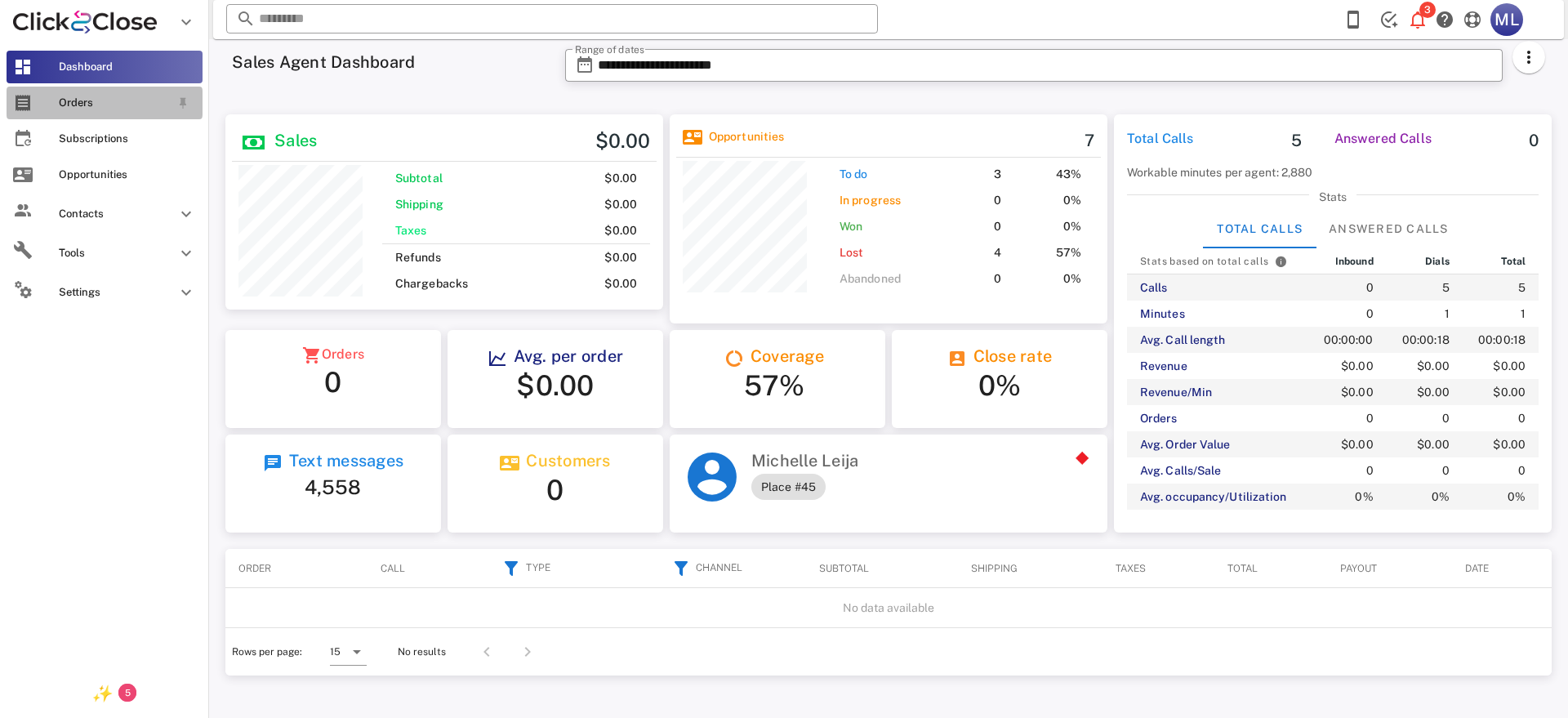 click on "Orders" at bounding box center [114, 103] 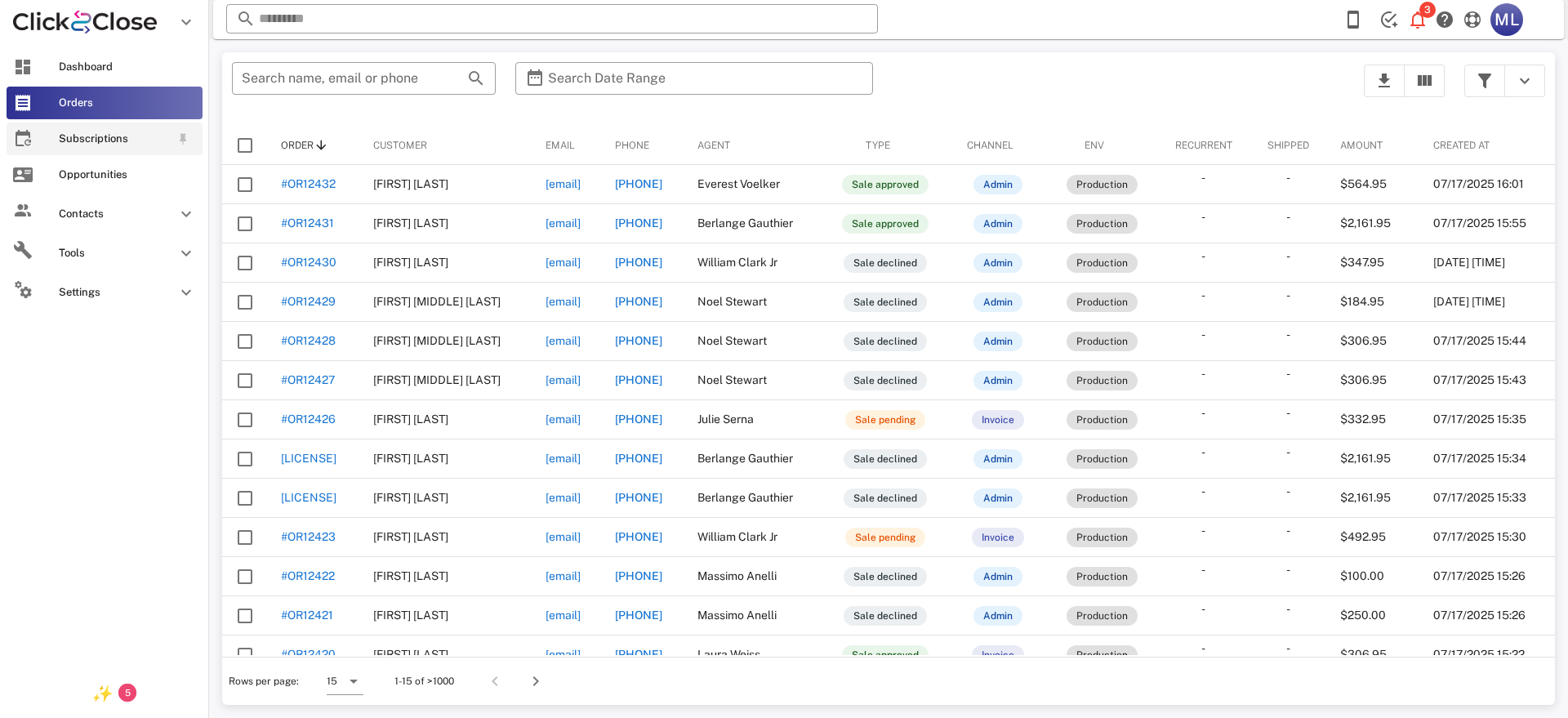 click at bounding box center (23, 139) 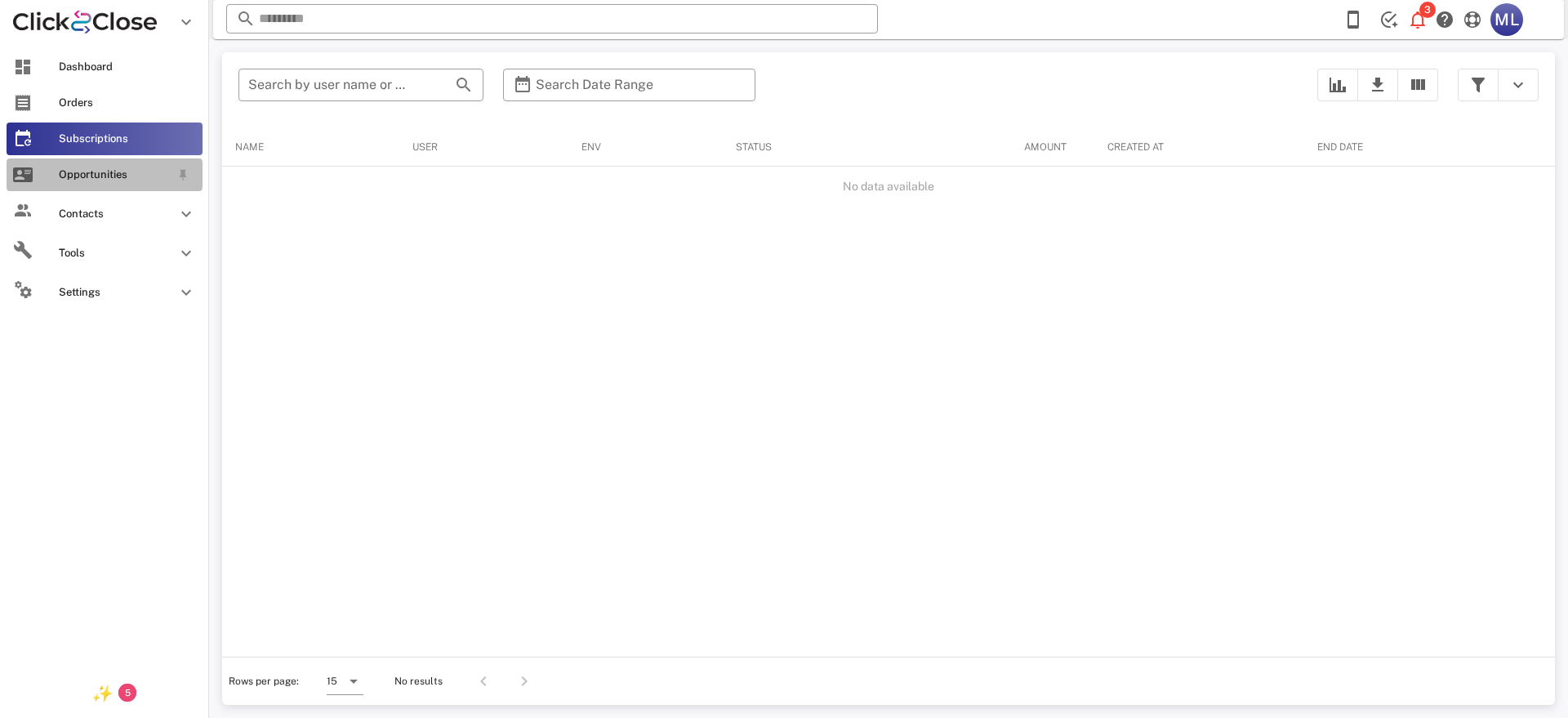 click on "Opportunities" at bounding box center (114, 175) 